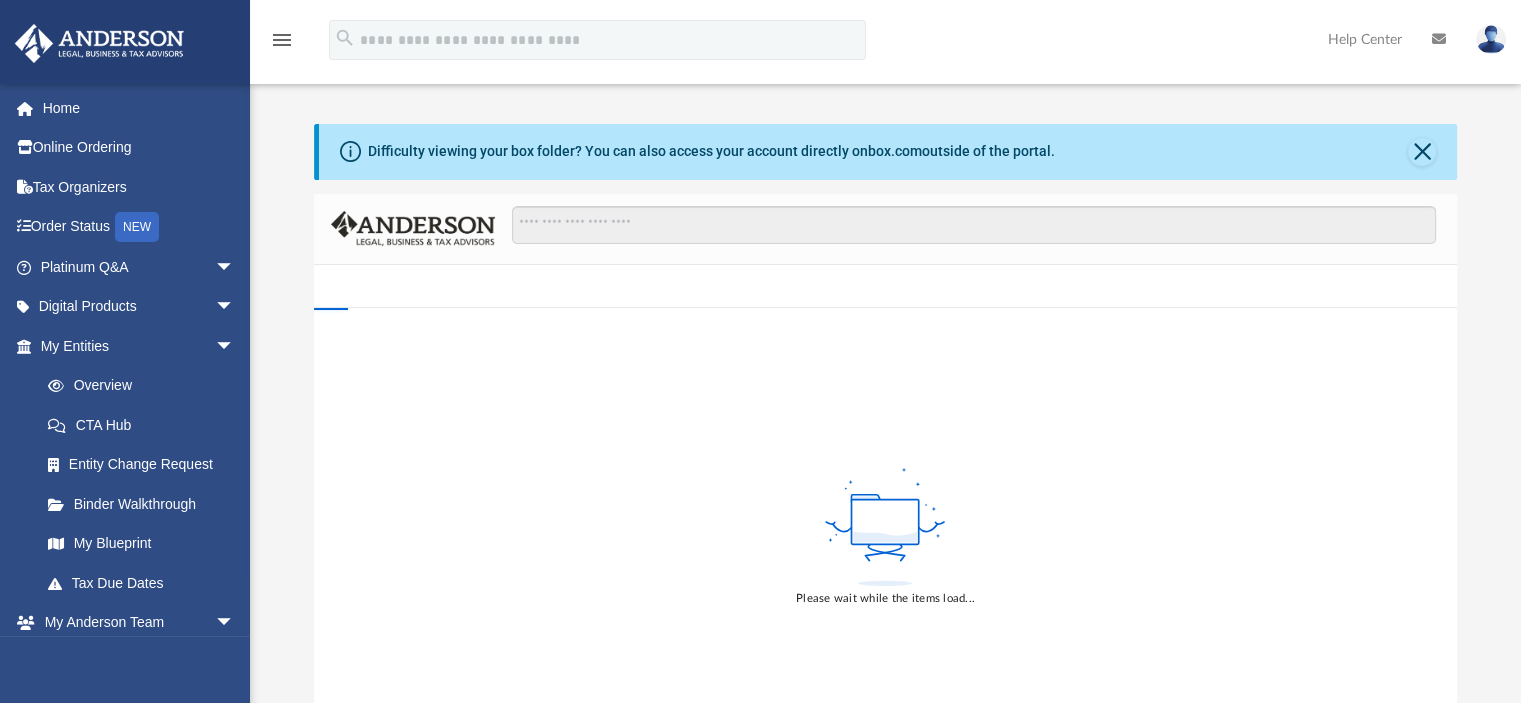 scroll, scrollTop: 0, scrollLeft: 0, axis: both 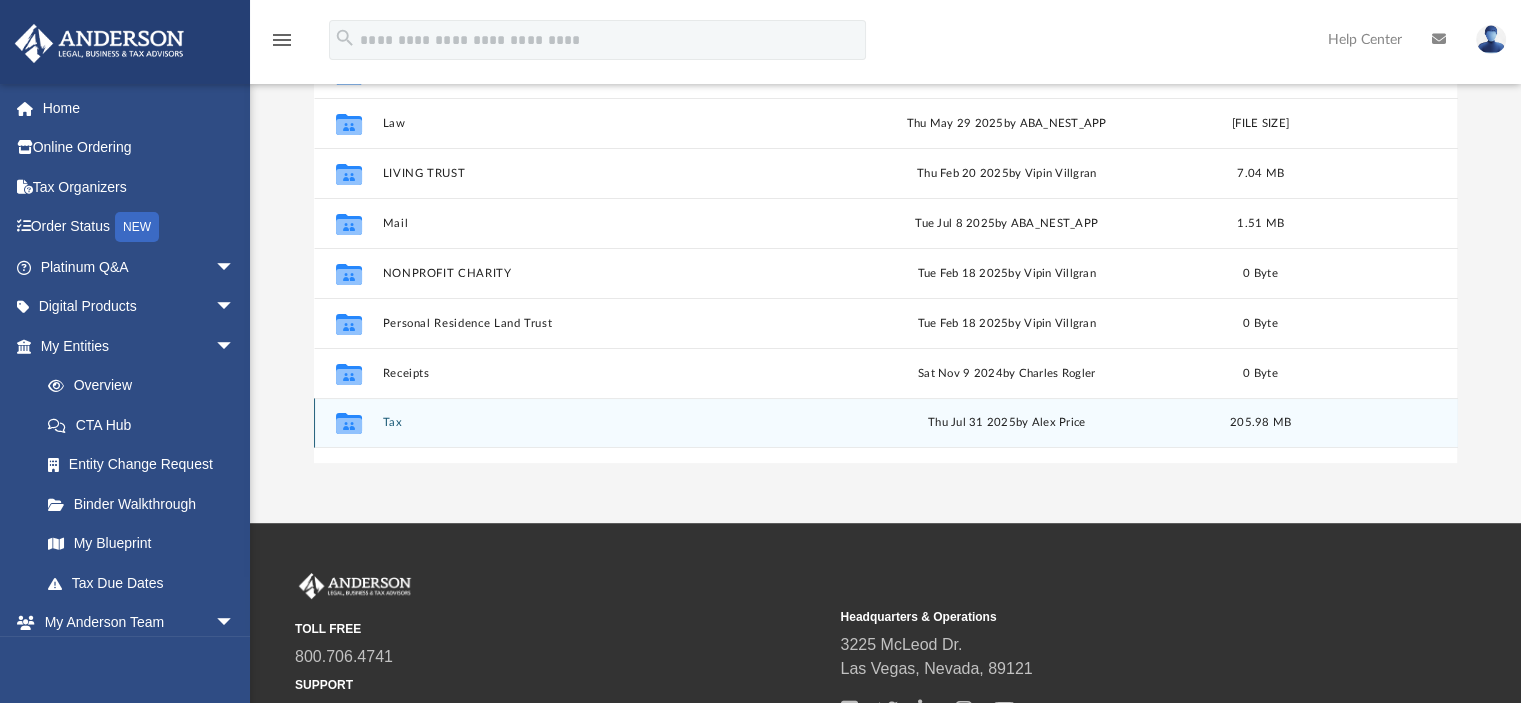 click on "Tax" at bounding box center (587, 423) 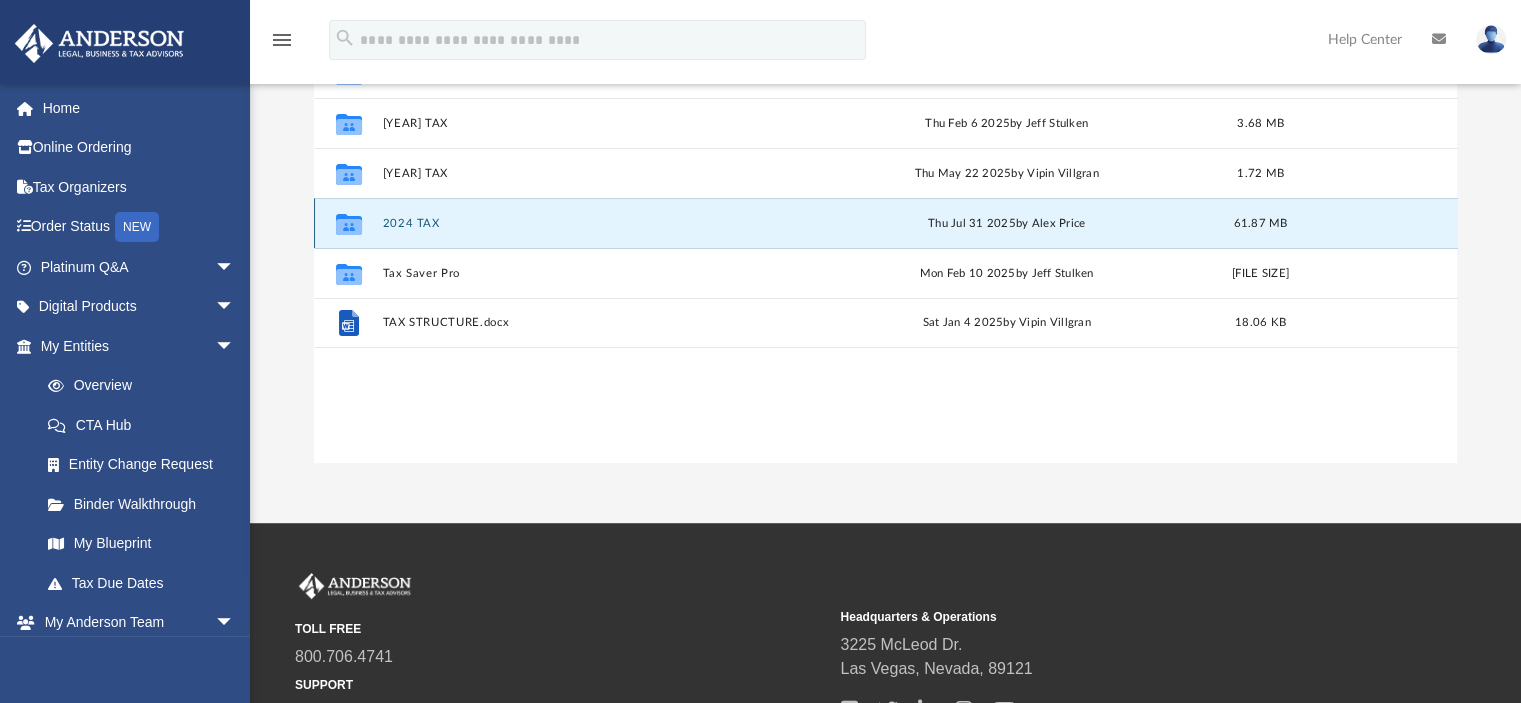 click on "2024 TAX" at bounding box center [587, 223] 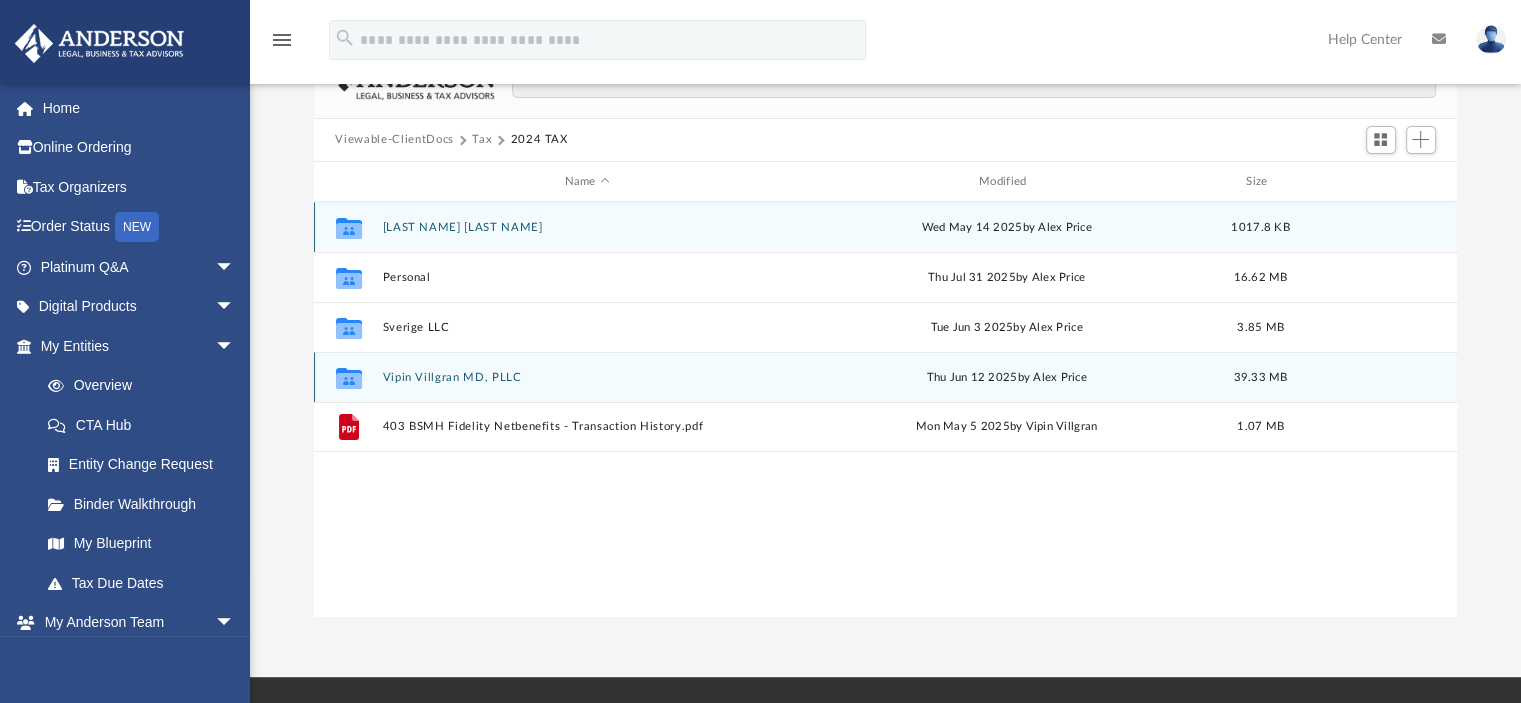 scroll, scrollTop: 0, scrollLeft: 0, axis: both 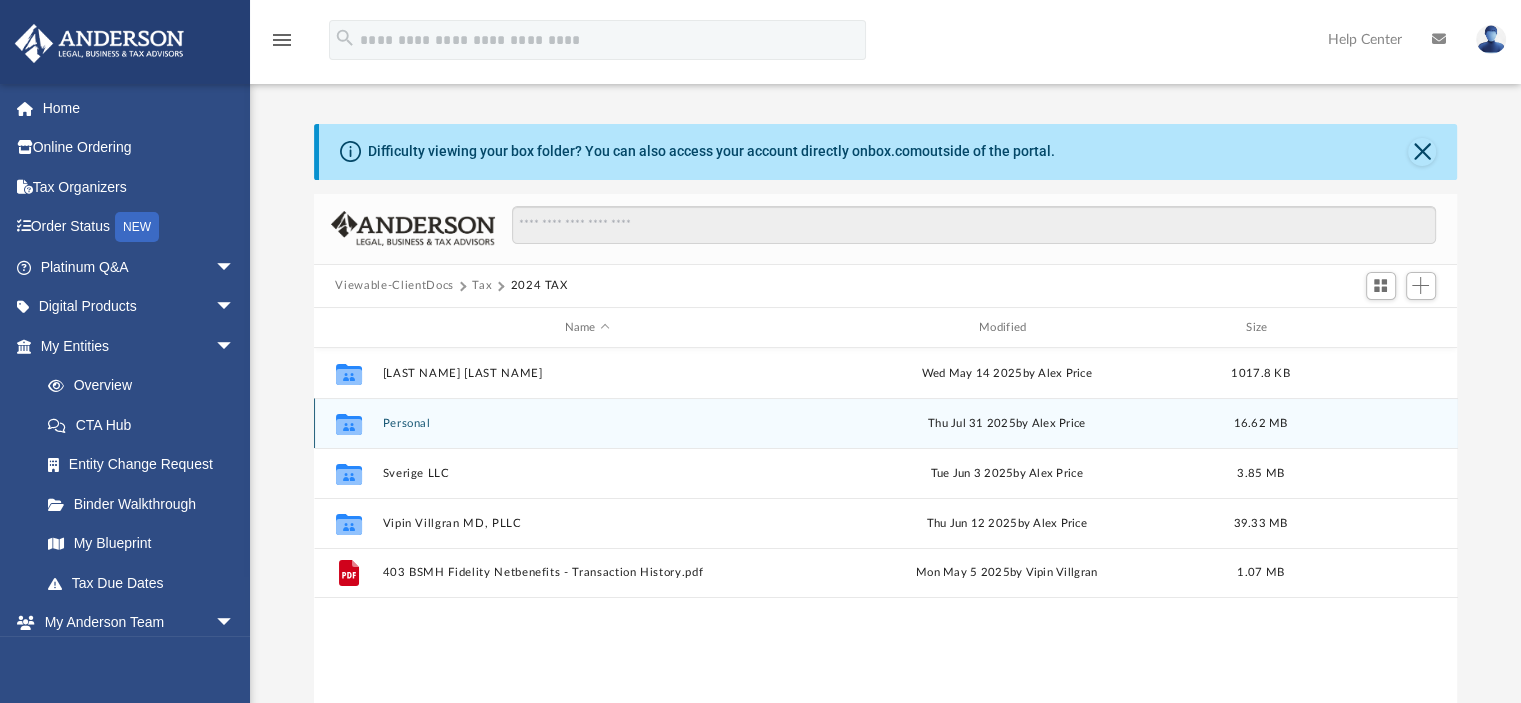 click on "Personal" at bounding box center [587, 423] 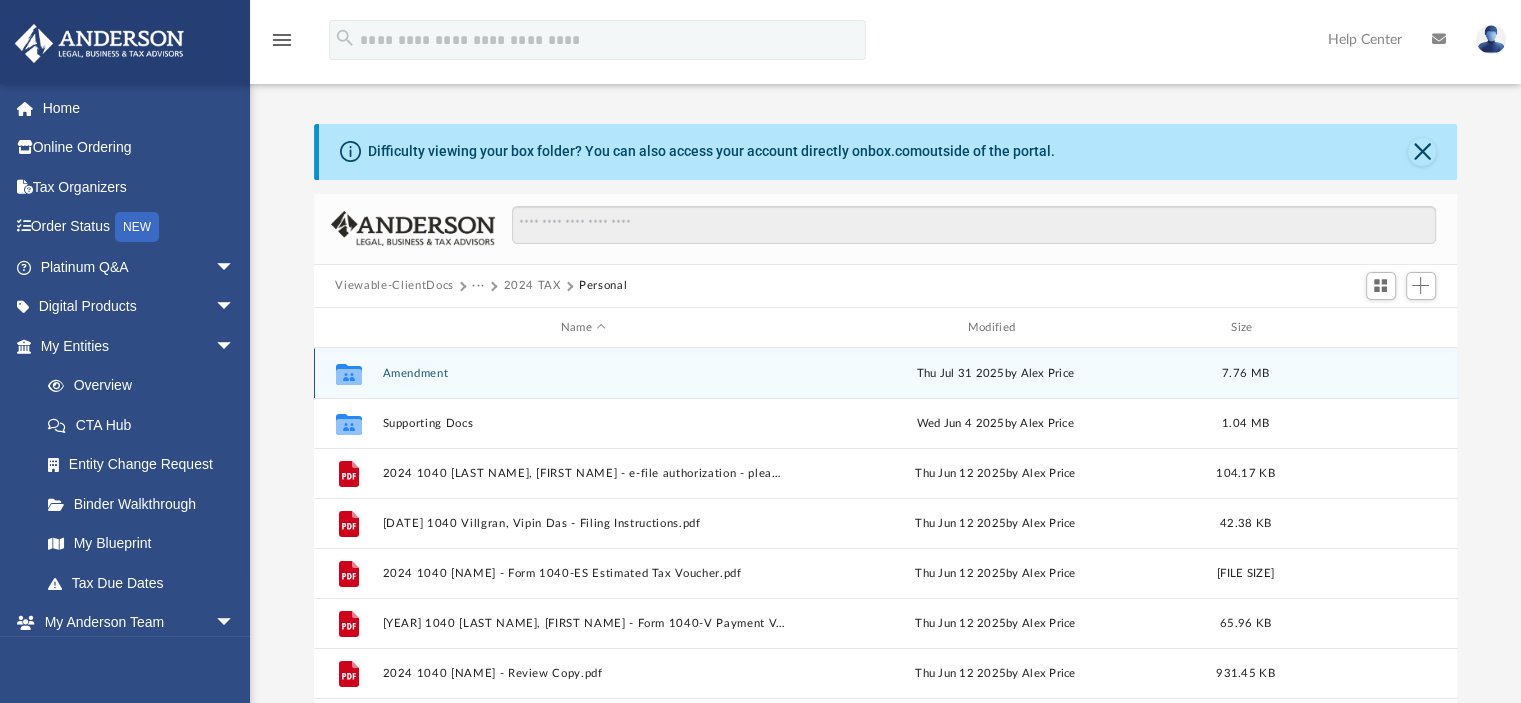 click on "Amendment" at bounding box center (583, 373) 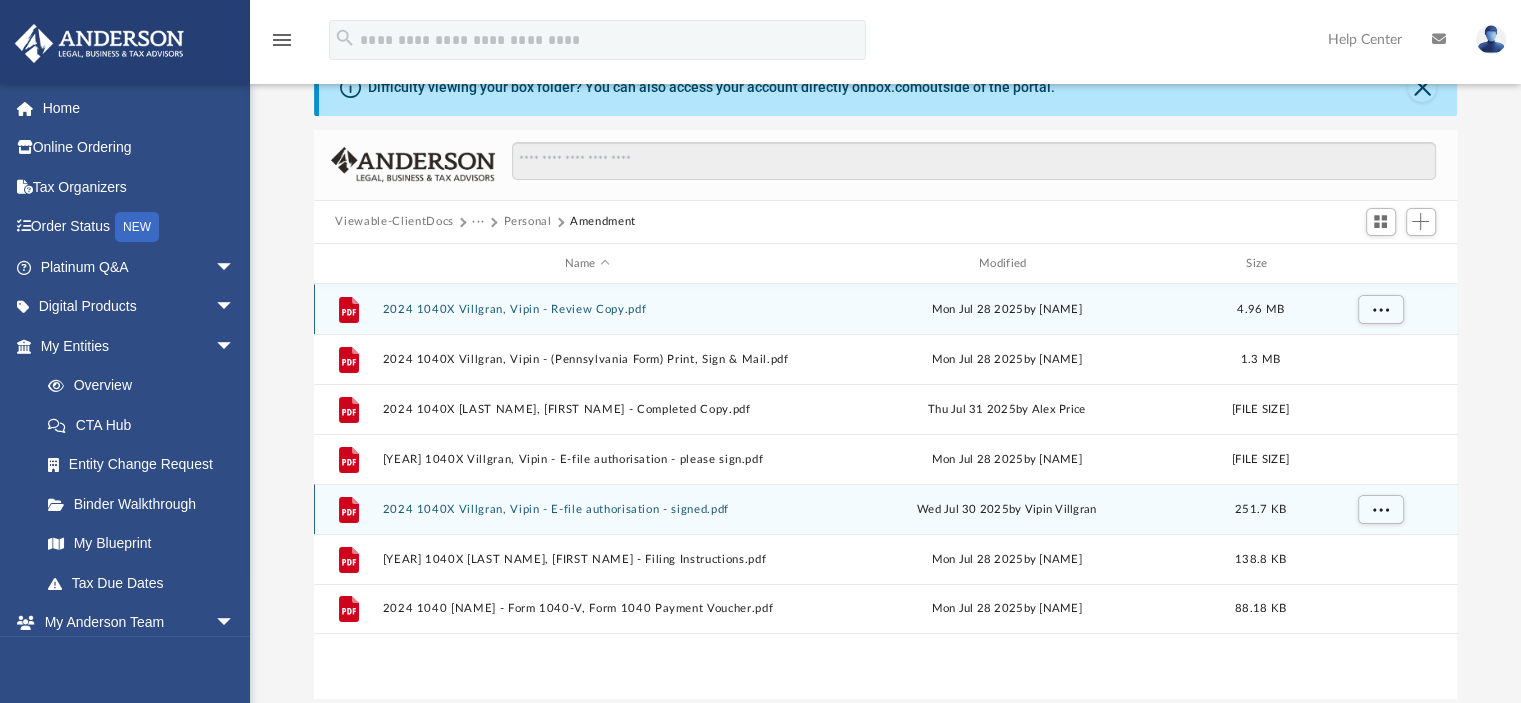 scroll, scrollTop: 100, scrollLeft: 0, axis: vertical 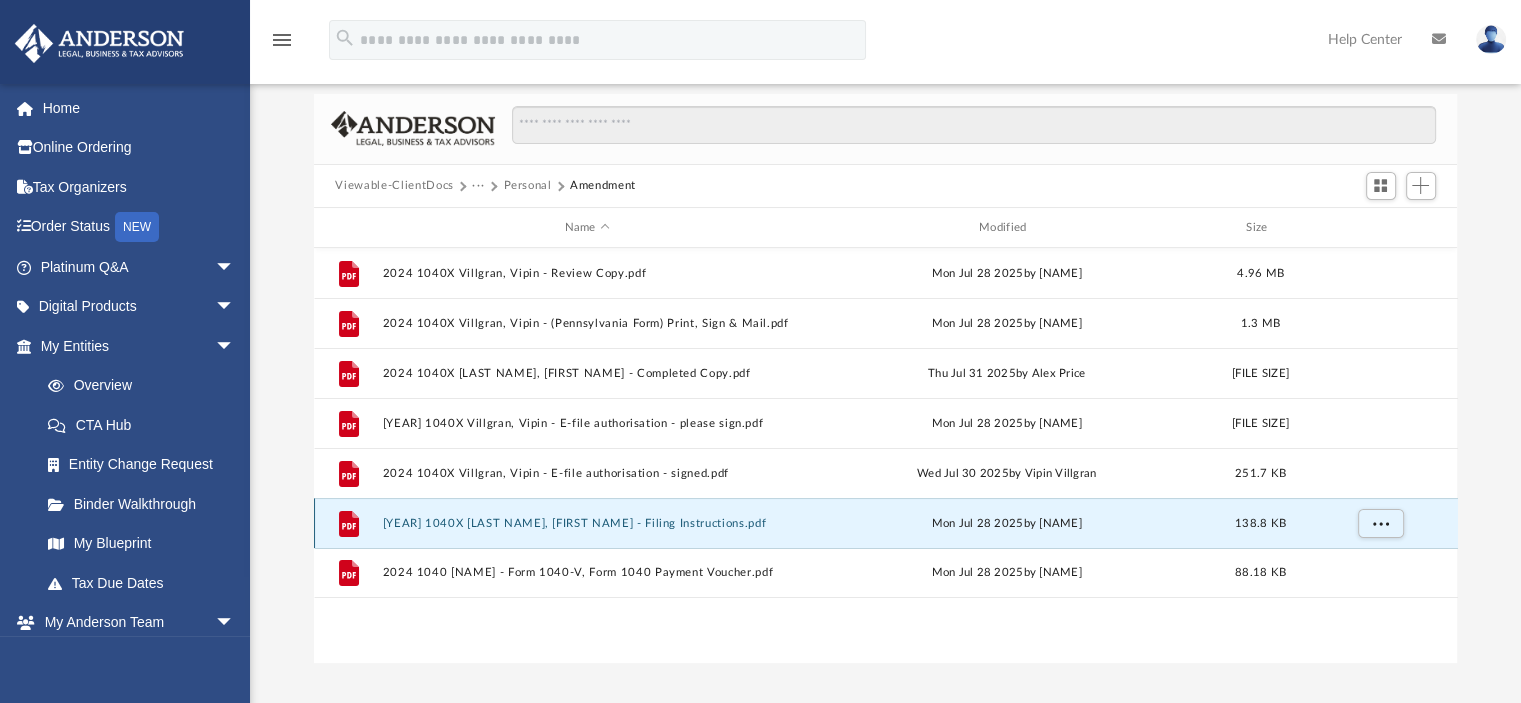 click on "[YEAR] 1040X [LAST NAME], [FIRST NAME] - Filing Instructions.pdf" at bounding box center (587, 523) 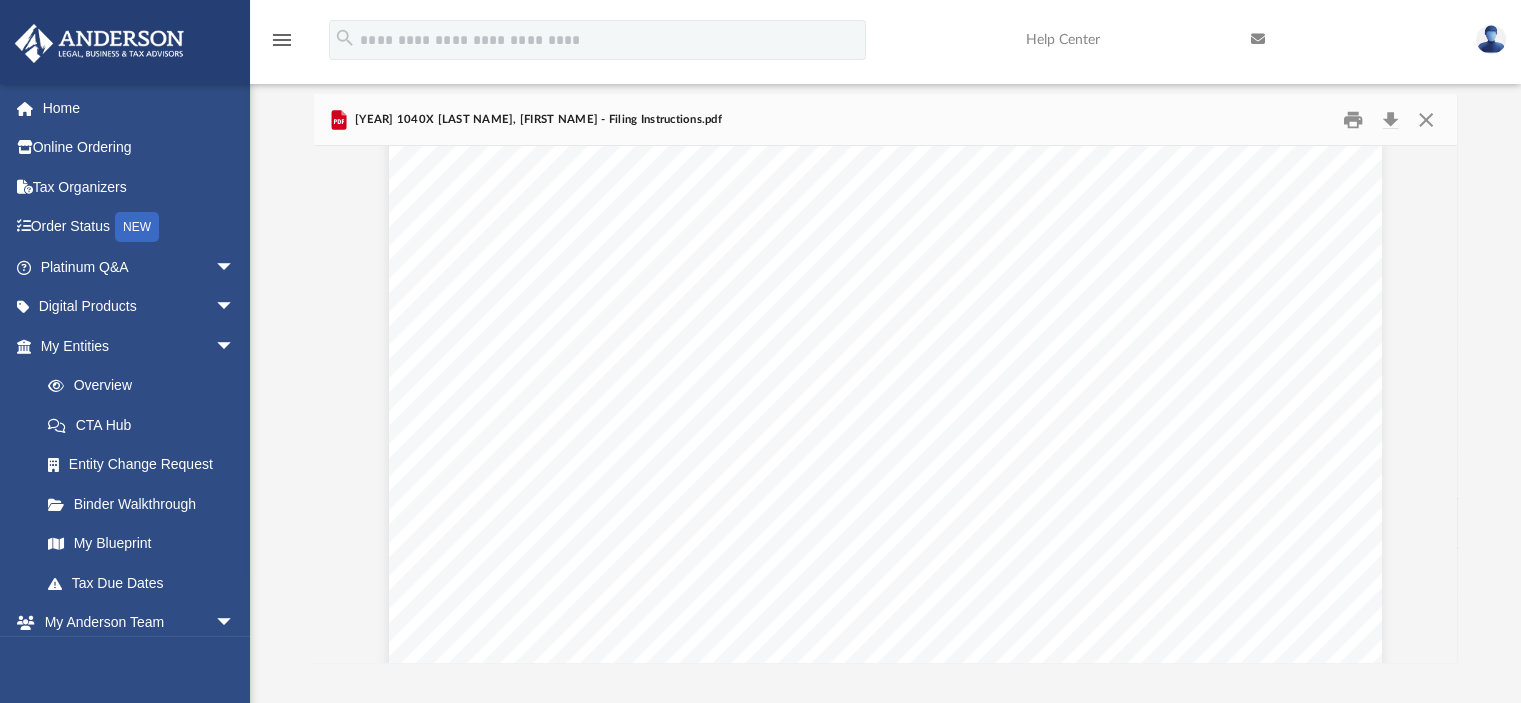 scroll, scrollTop: 3100, scrollLeft: 0, axis: vertical 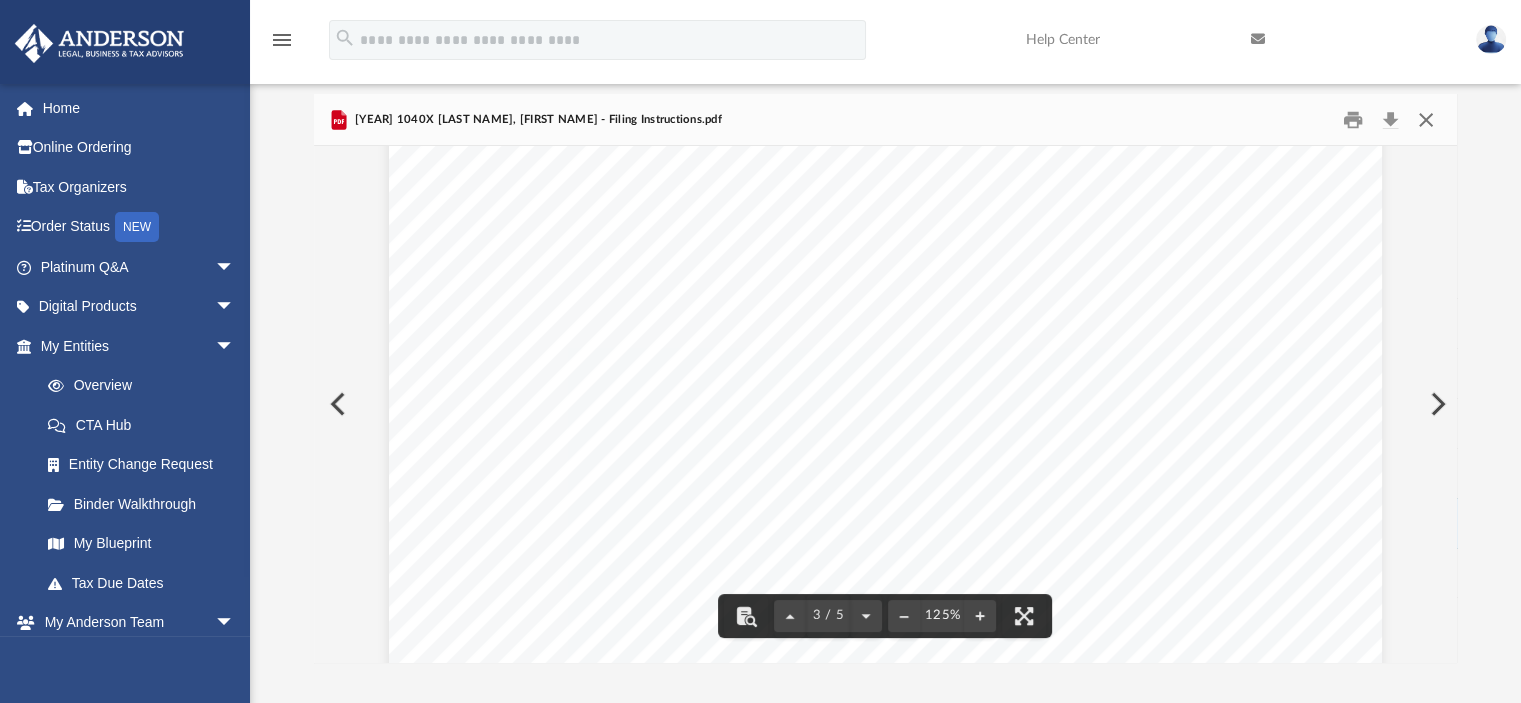 click at bounding box center [1426, 119] 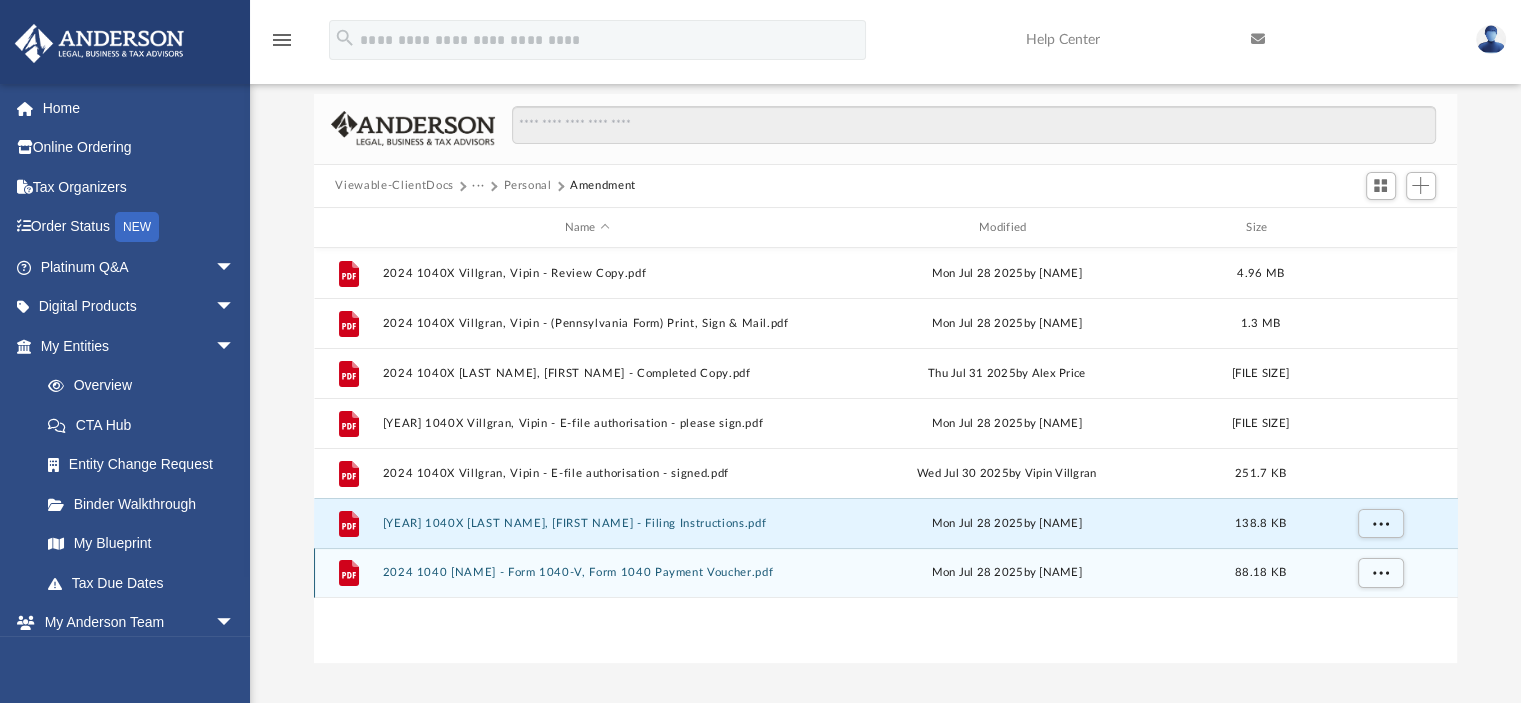 click on "File 2024 1040X Villgran, Vipin - Form 1040-V, Form 1040 Payment Voucher.pdf Mon Jul 28 2025  by Mohammed Kaka 88.18 KB" at bounding box center [886, 573] 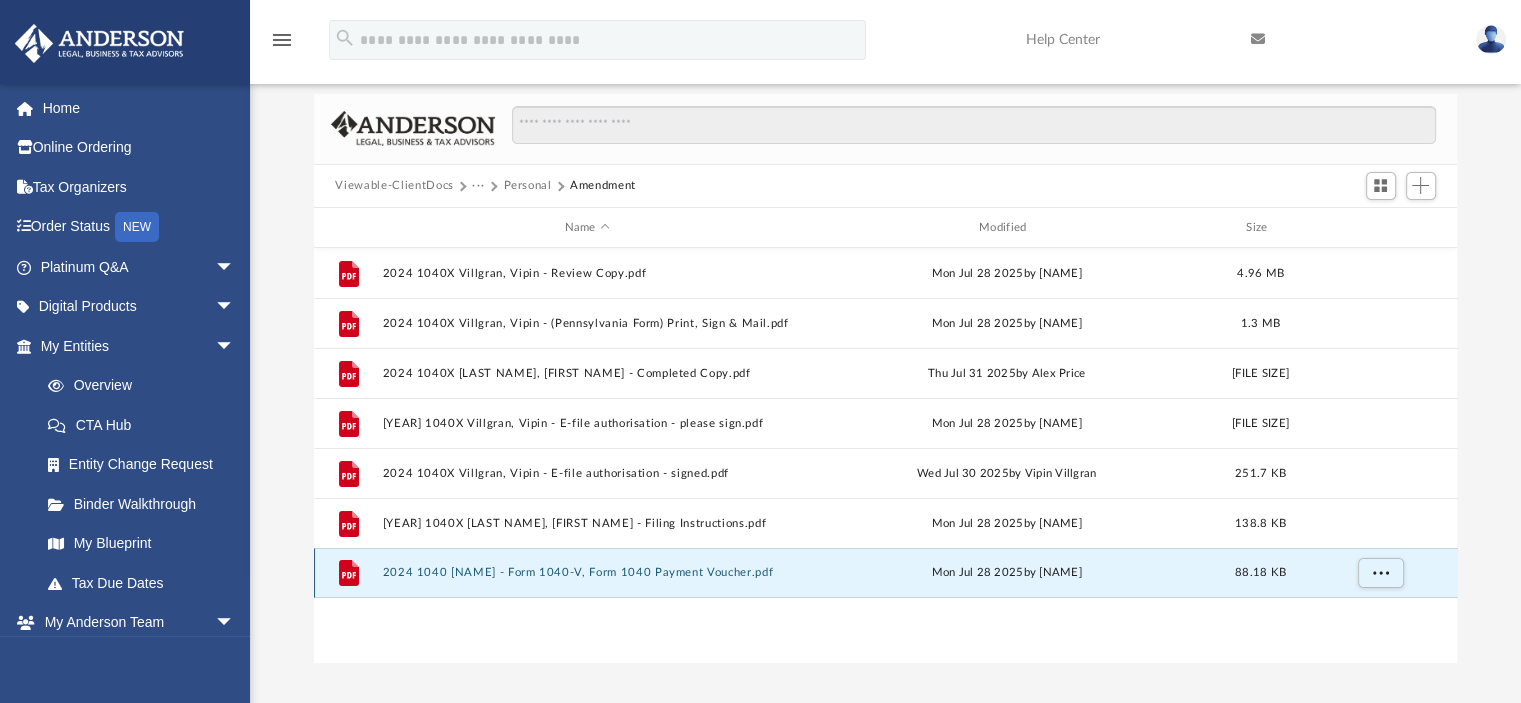 click on "2024 1040X Villgran, Vipin - Form 1040-V, Form 1040 Payment Voucher.pdf" at bounding box center (587, 573) 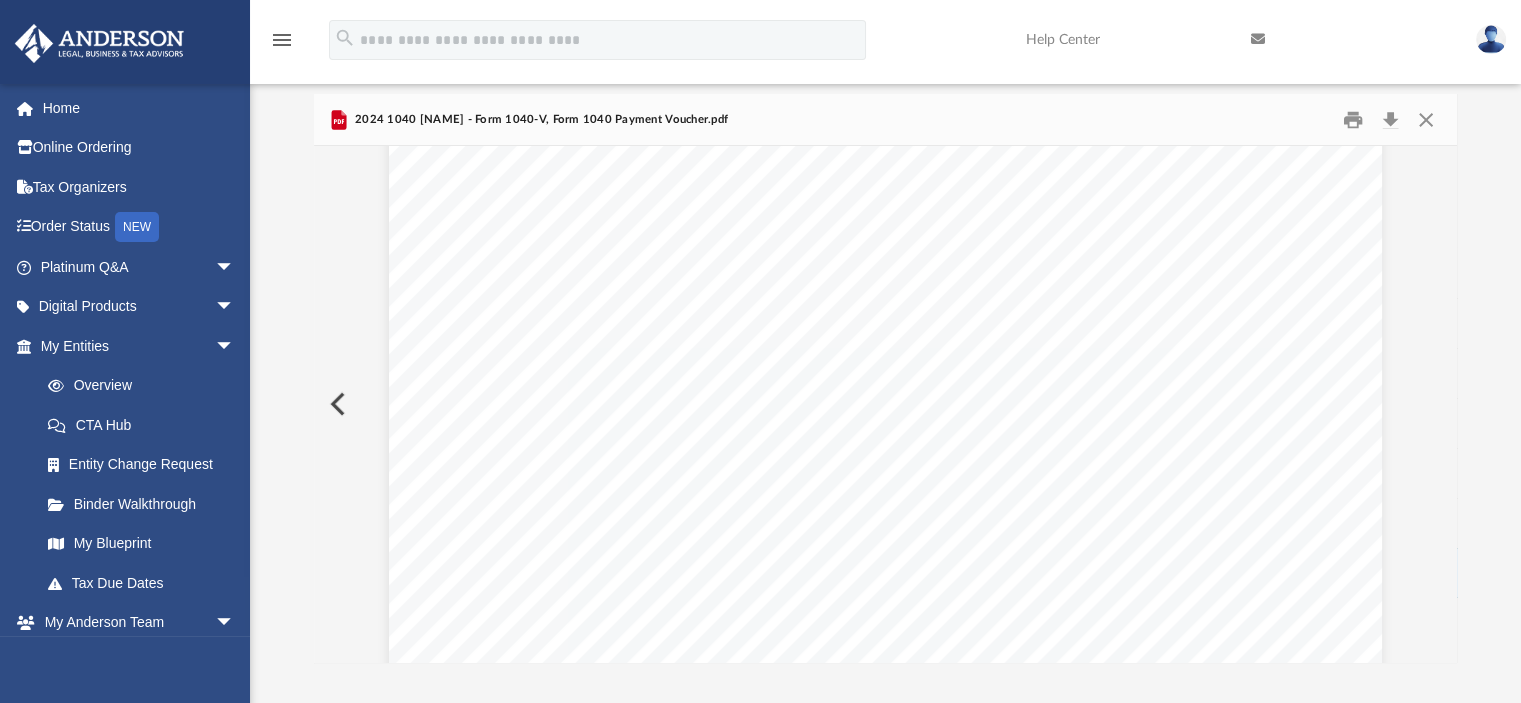 scroll, scrollTop: 916, scrollLeft: 0, axis: vertical 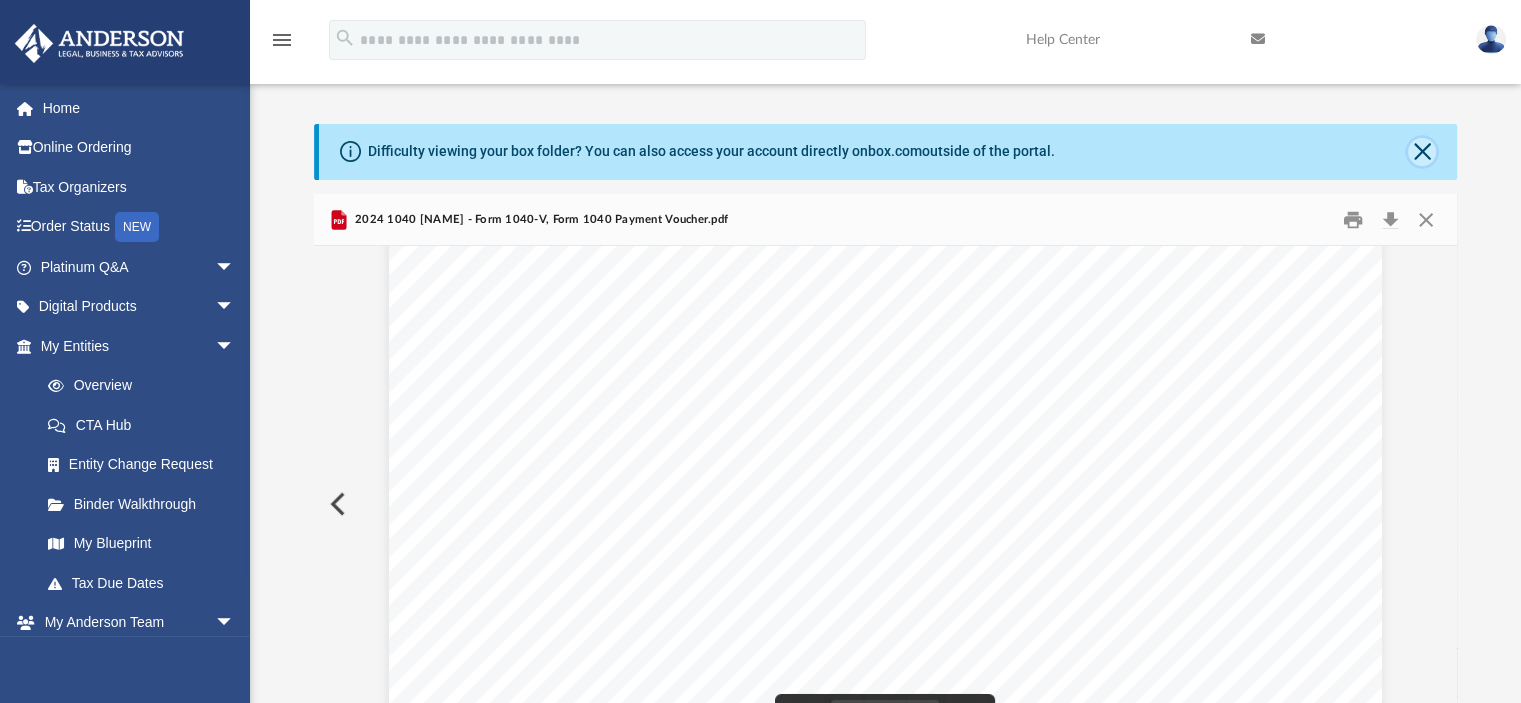 click 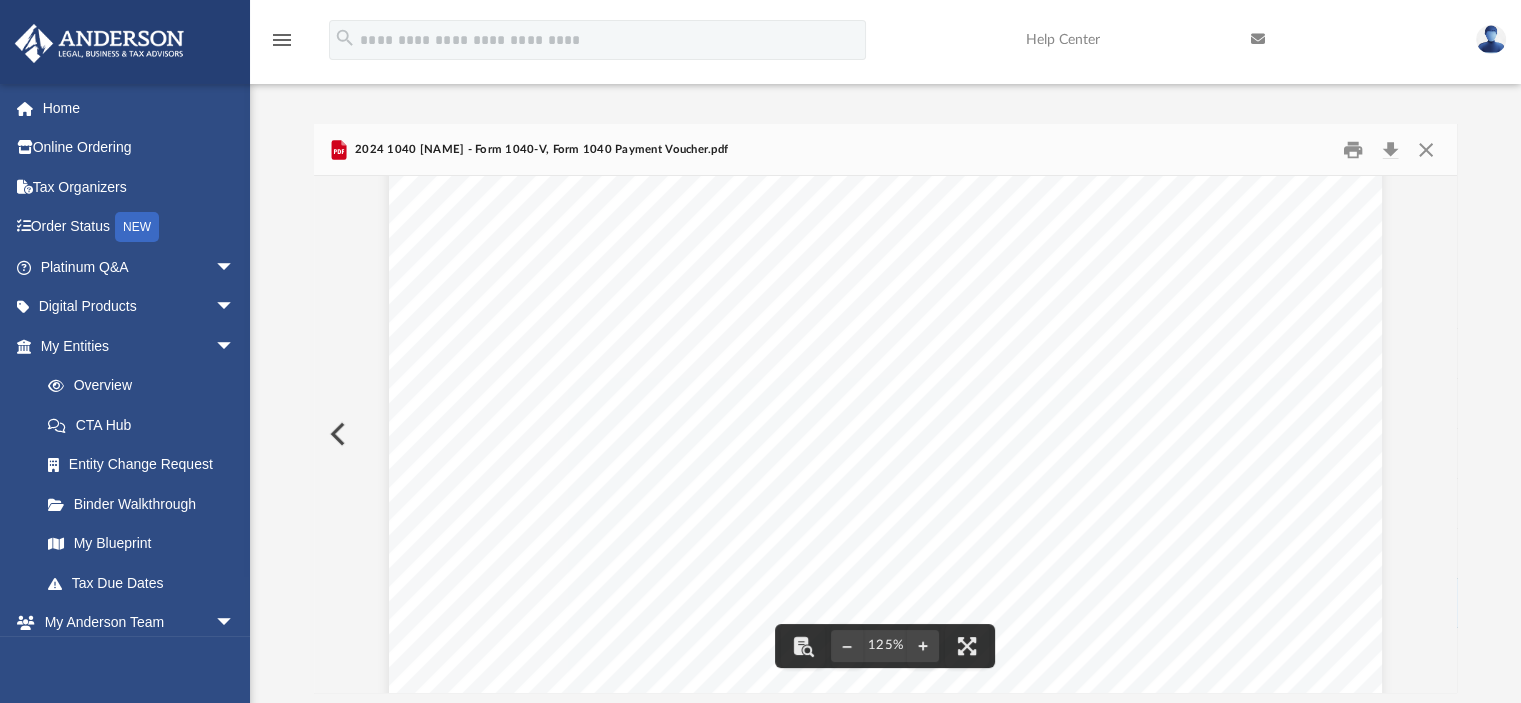 scroll, scrollTop: 0, scrollLeft: 0, axis: both 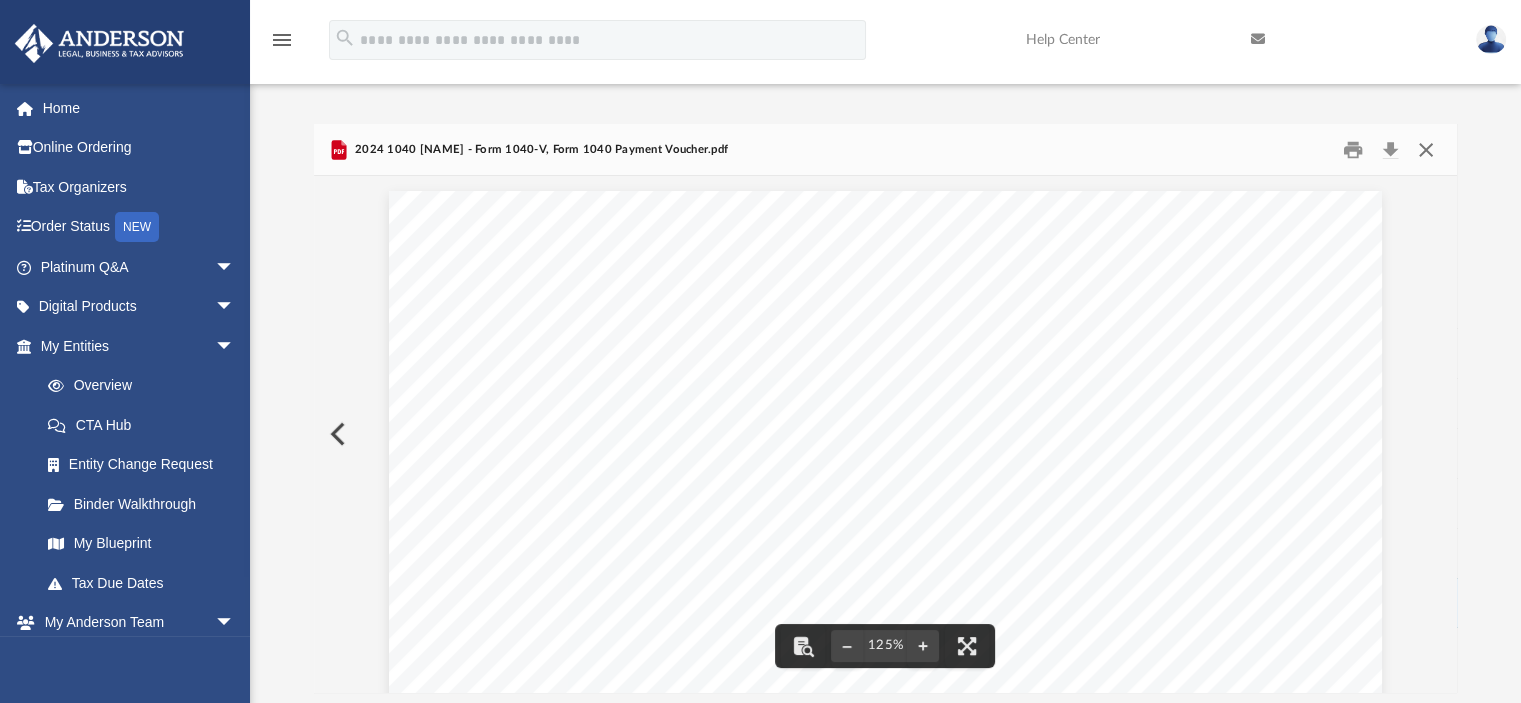click at bounding box center [1426, 149] 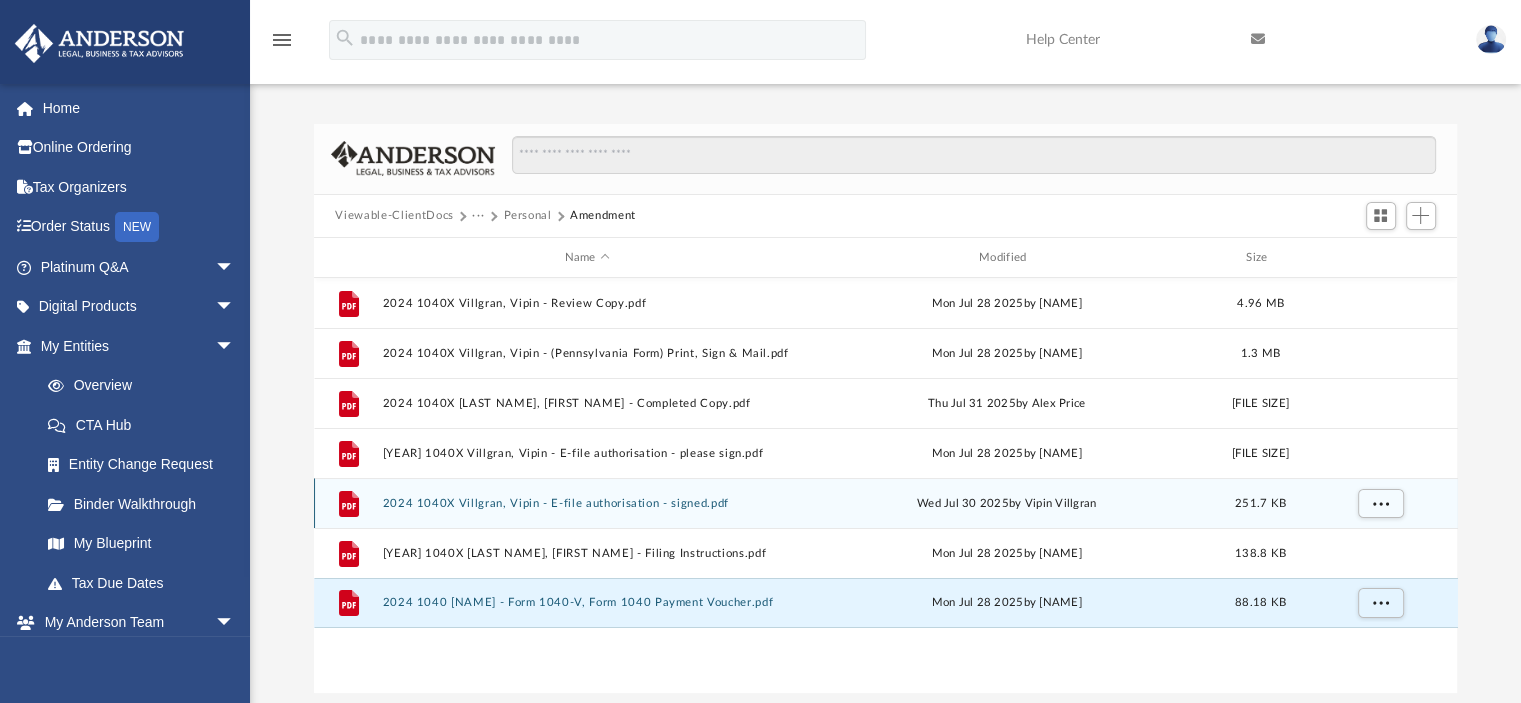 click on "2024 1040X Villgran, Vipin - E-file authorisation - signed.pdf" at bounding box center (587, 503) 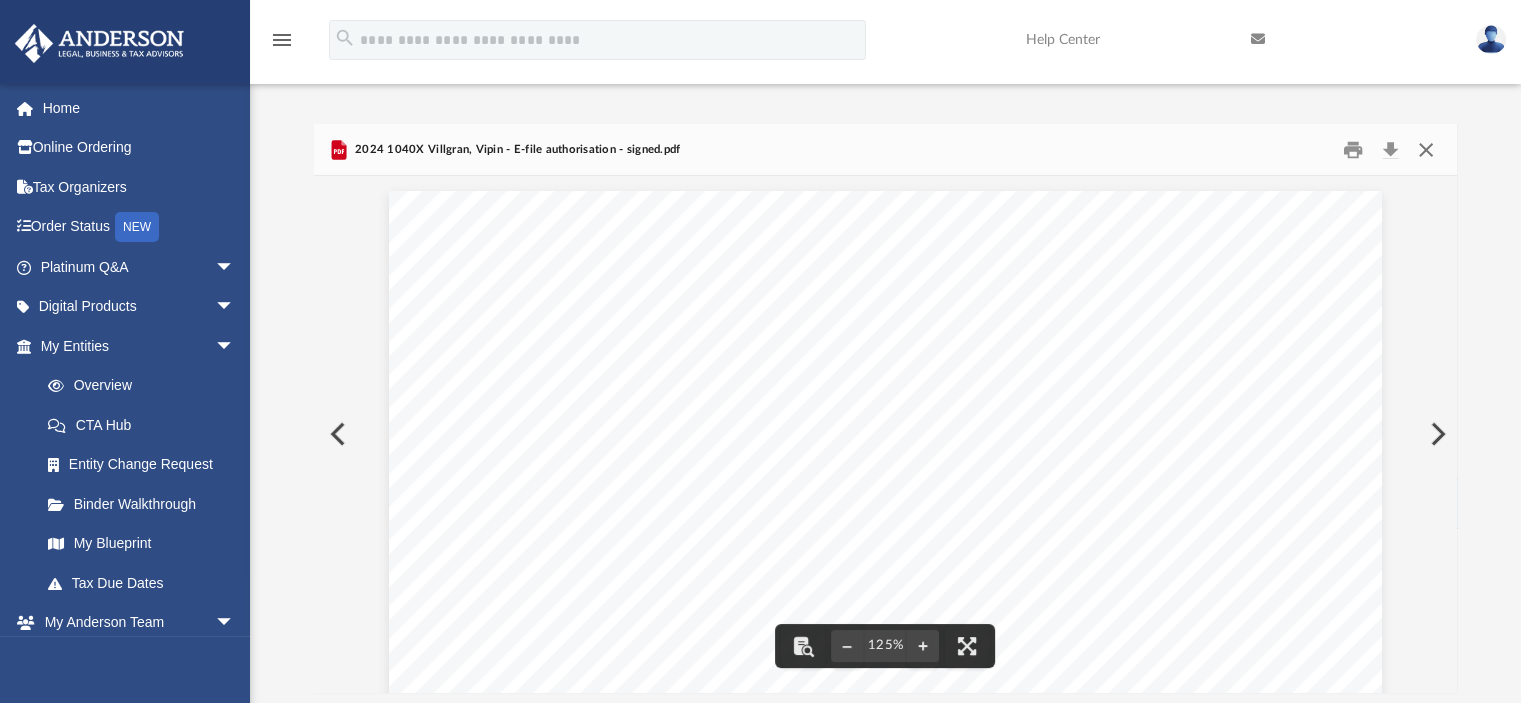 click at bounding box center [1426, 149] 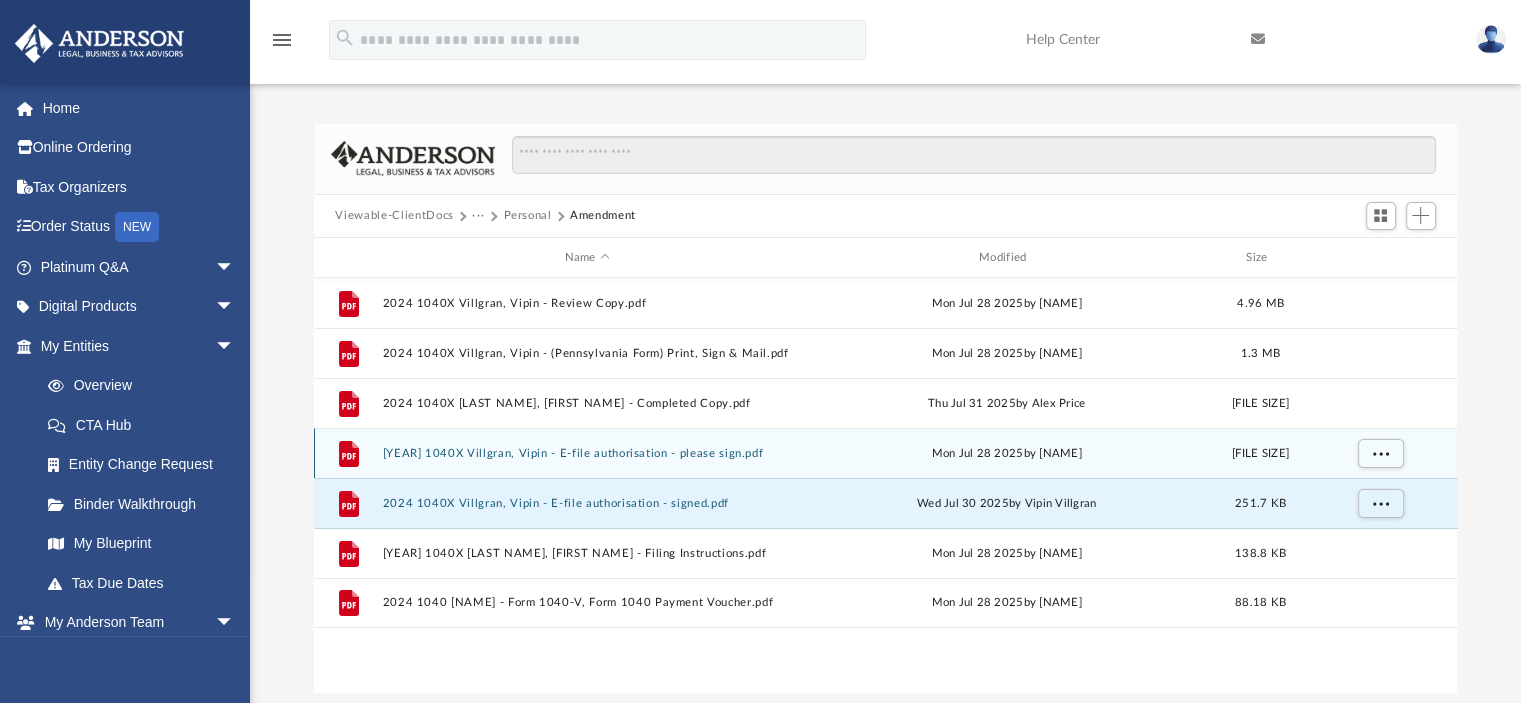 click on "File 2024 1040X Villgran, Vipin - E-file authorisation - please sign.pdf Mon Jul 28 2025  by Mohammed Kaka 108.63 KB" at bounding box center (886, 453) 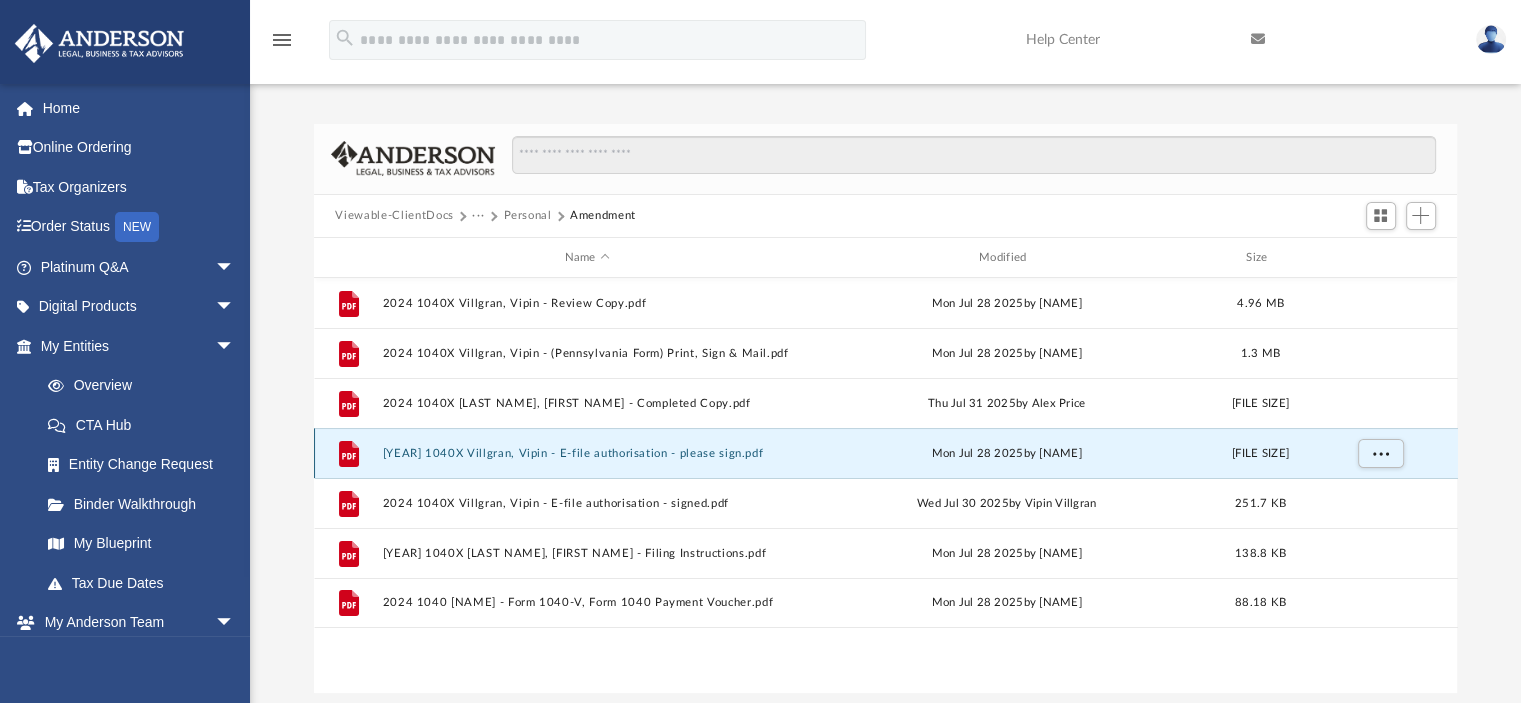 click on "2024 1040X Villgran, Vipin - E-file authorisation - please sign.pdf" at bounding box center (587, 453) 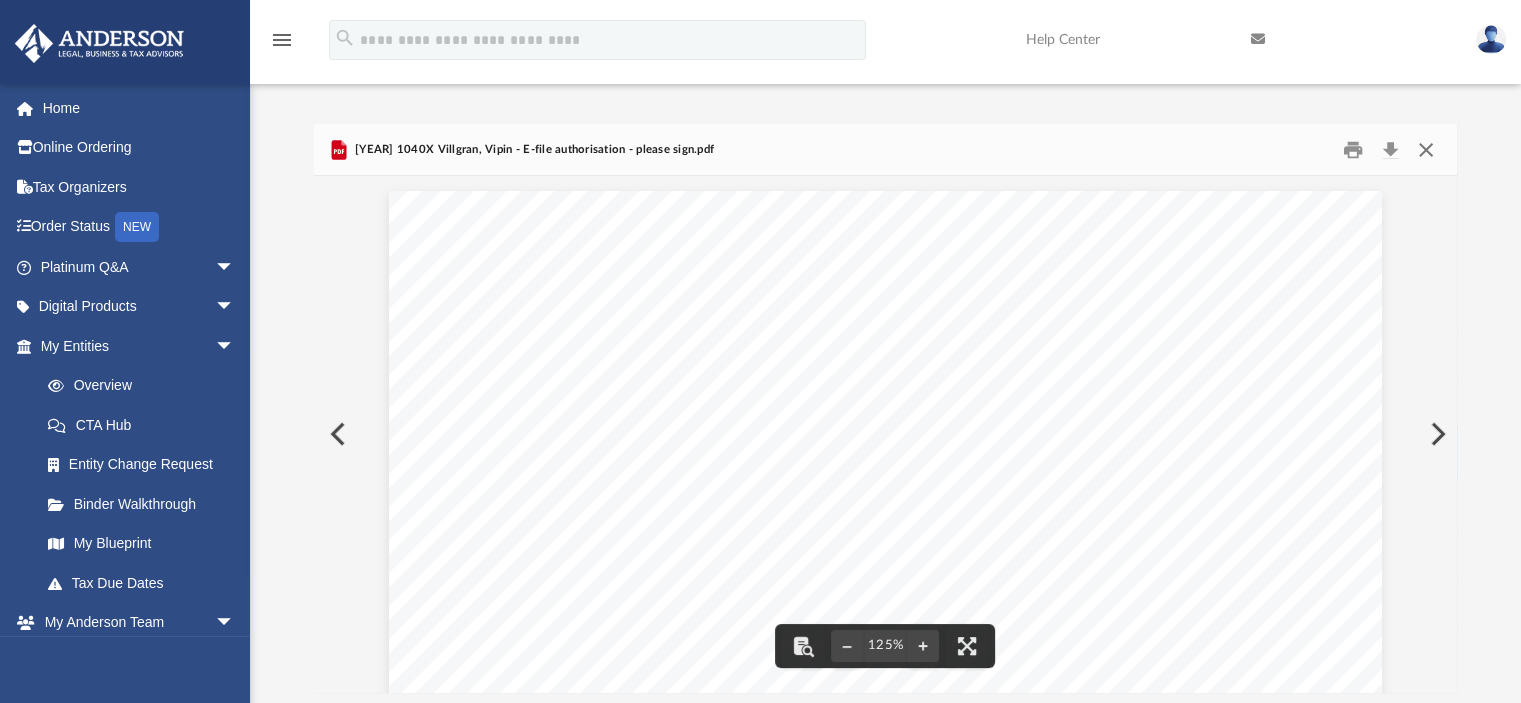 click at bounding box center [1426, 149] 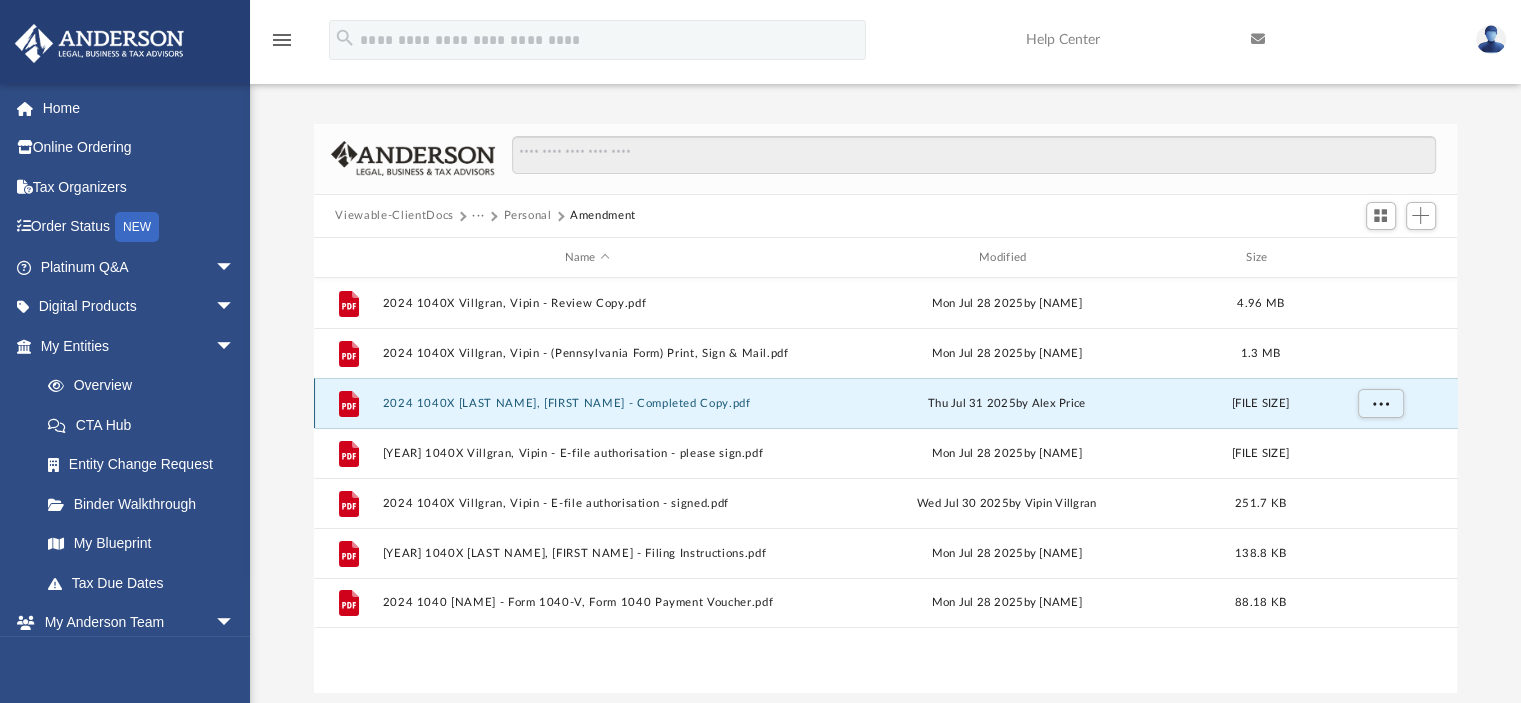 click on "2024 1040X Villgran, Vipin - Completed Copy.pdf" at bounding box center (587, 403) 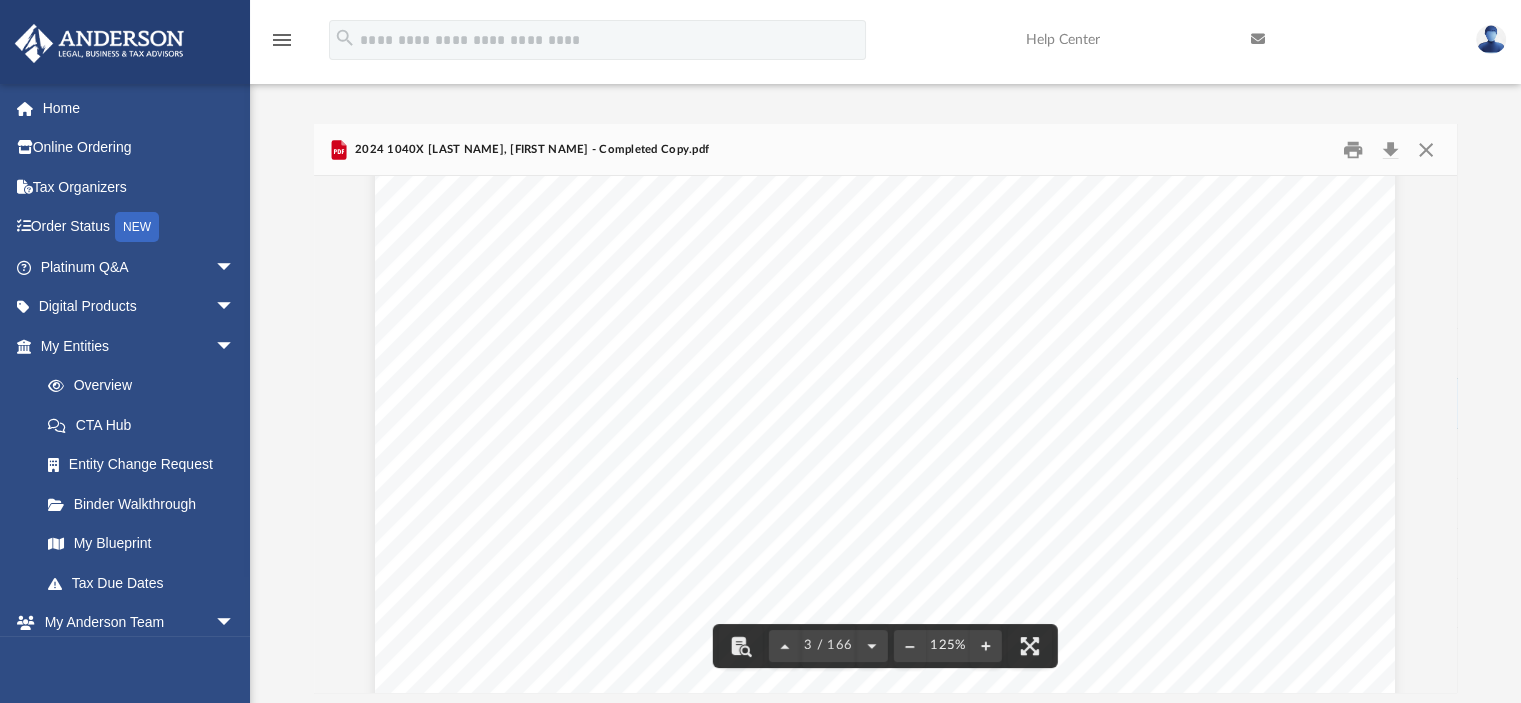 scroll, scrollTop: 3100, scrollLeft: 0, axis: vertical 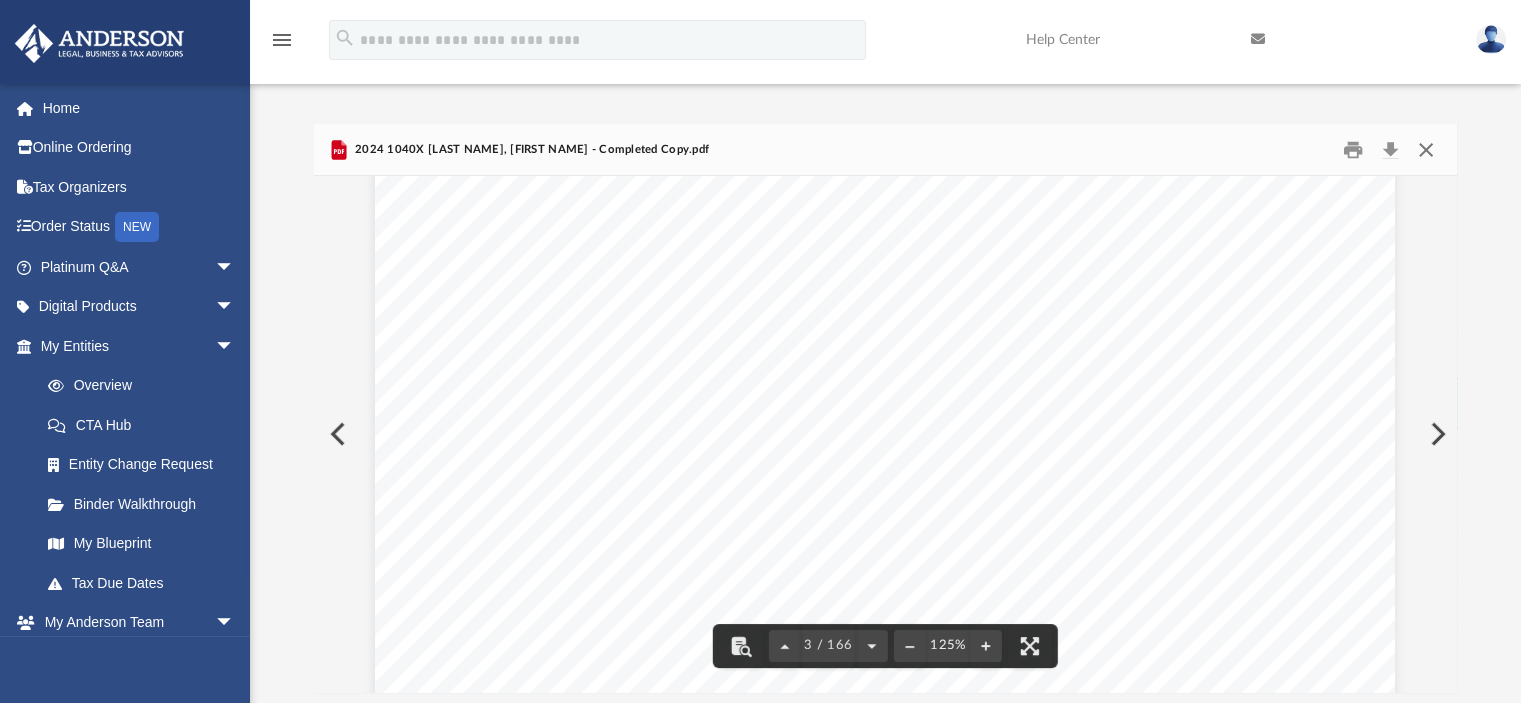 click at bounding box center [1426, 149] 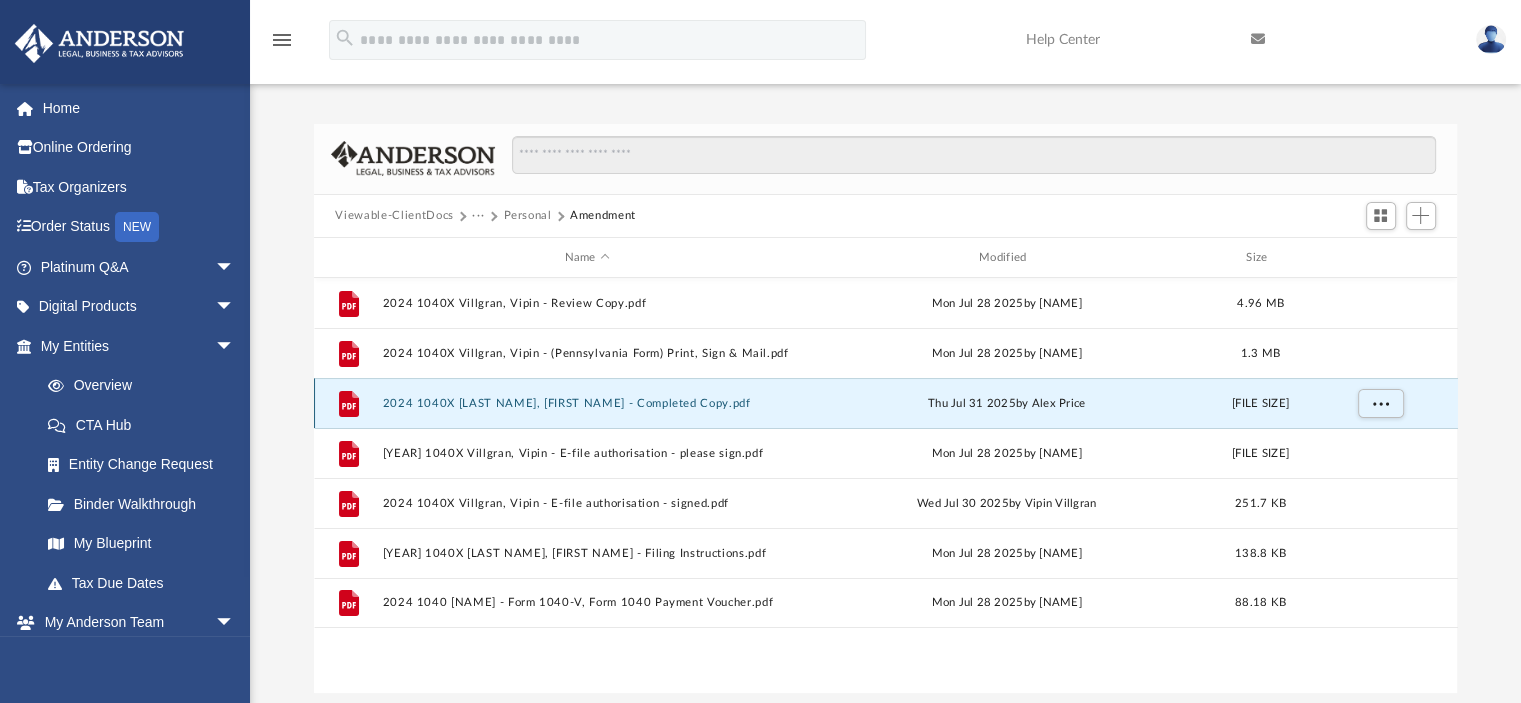 click on "2024 1040X Villgran, Vipin - Completed Copy.pdf" at bounding box center [587, 403] 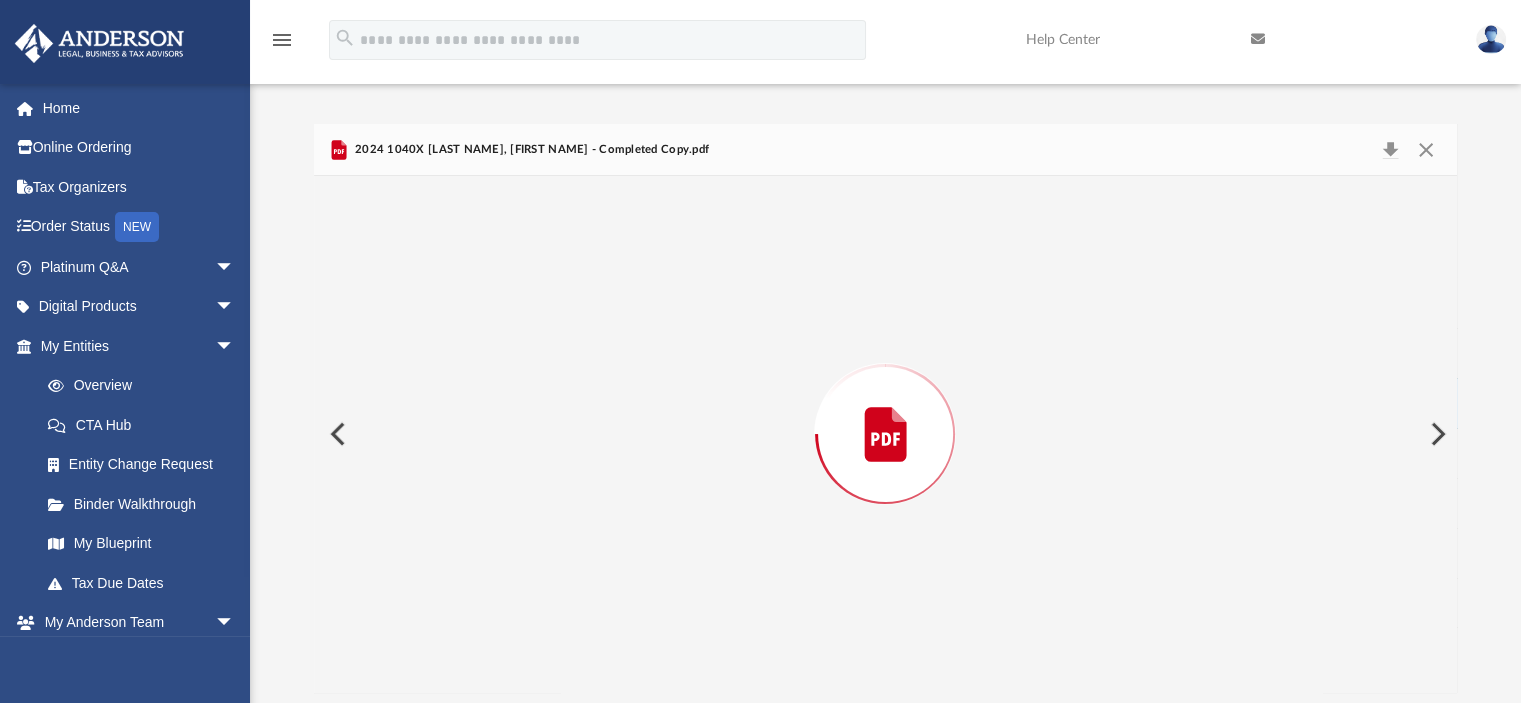 scroll, scrollTop: 2700, scrollLeft: 0, axis: vertical 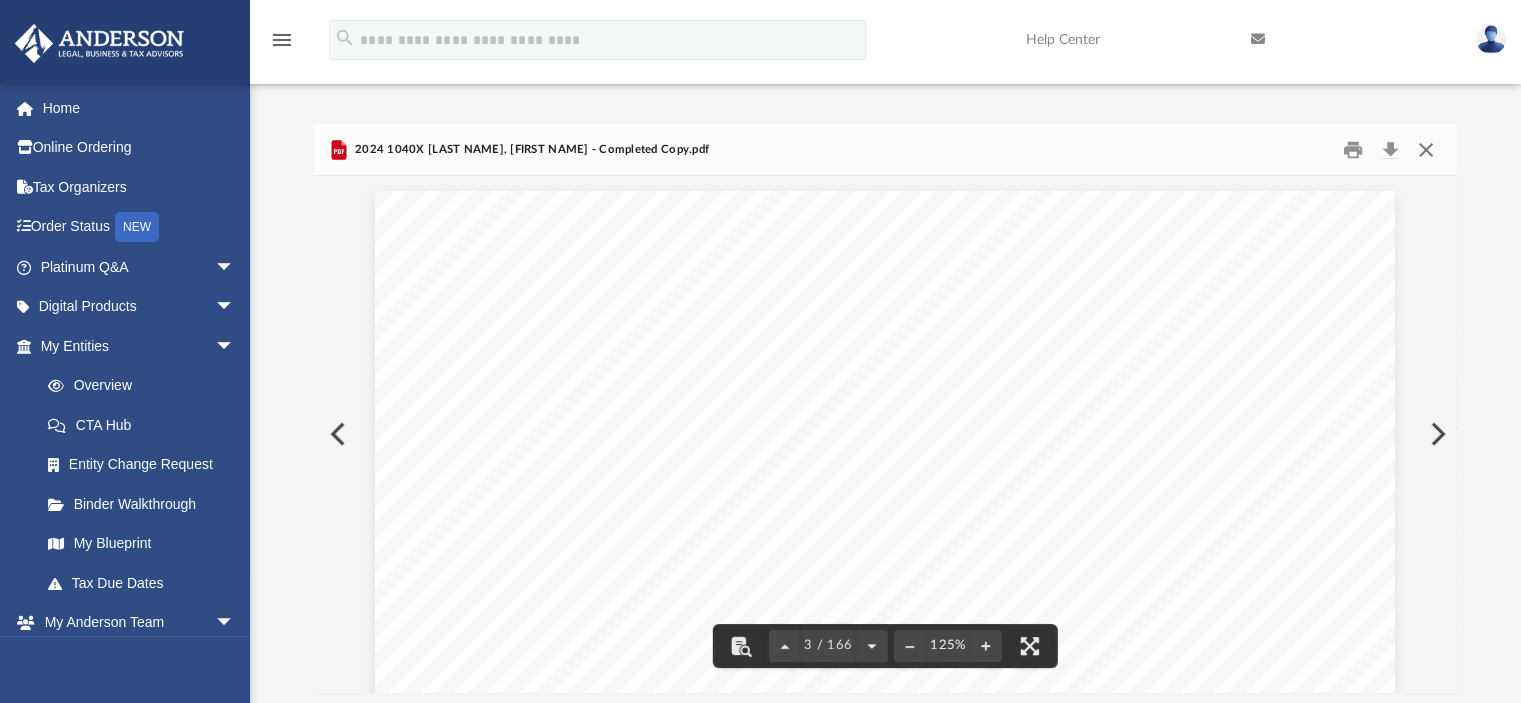click at bounding box center [1426, 149] 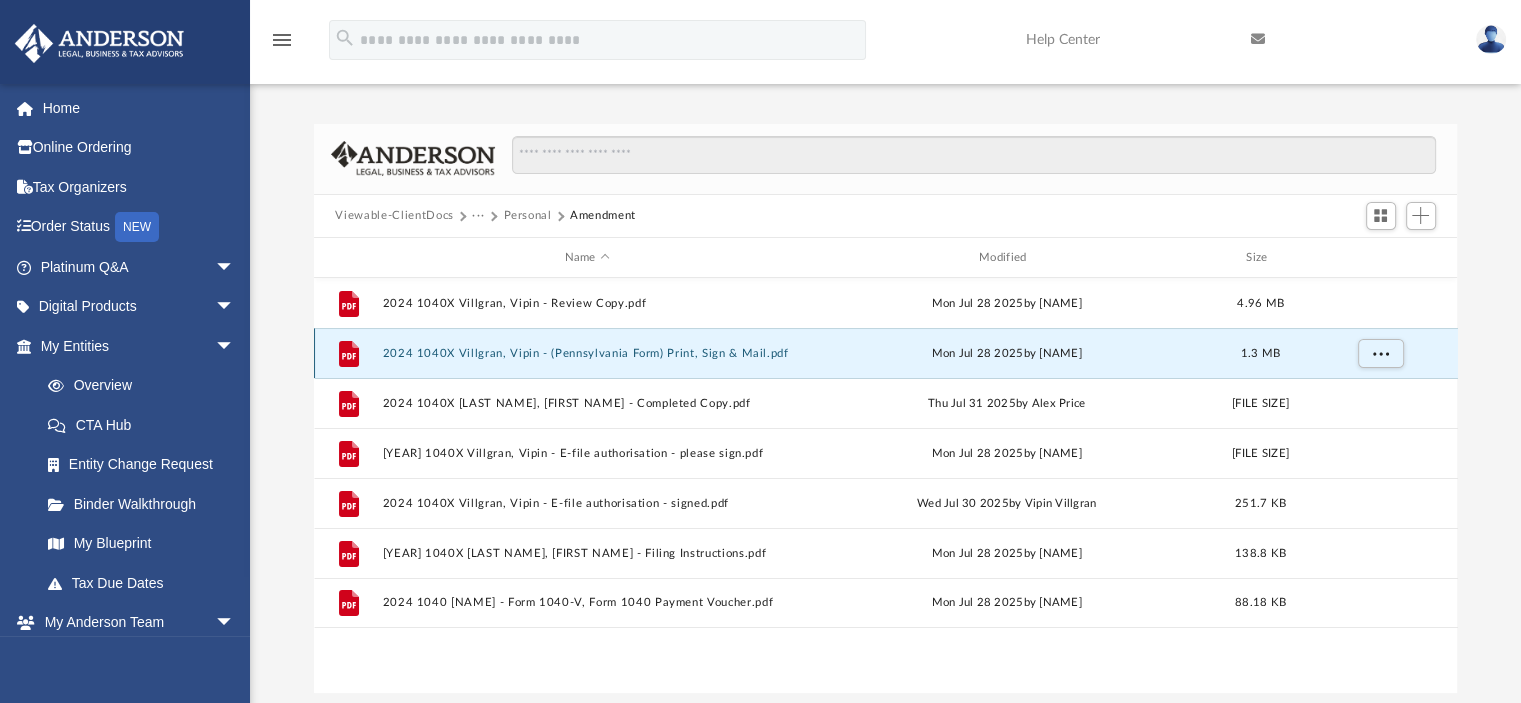 click on "2024 1040X Villgran, Vipin - (Pennsylvania Form) Print, Sign & Mail.pdf" at bounding box center (587, 353) 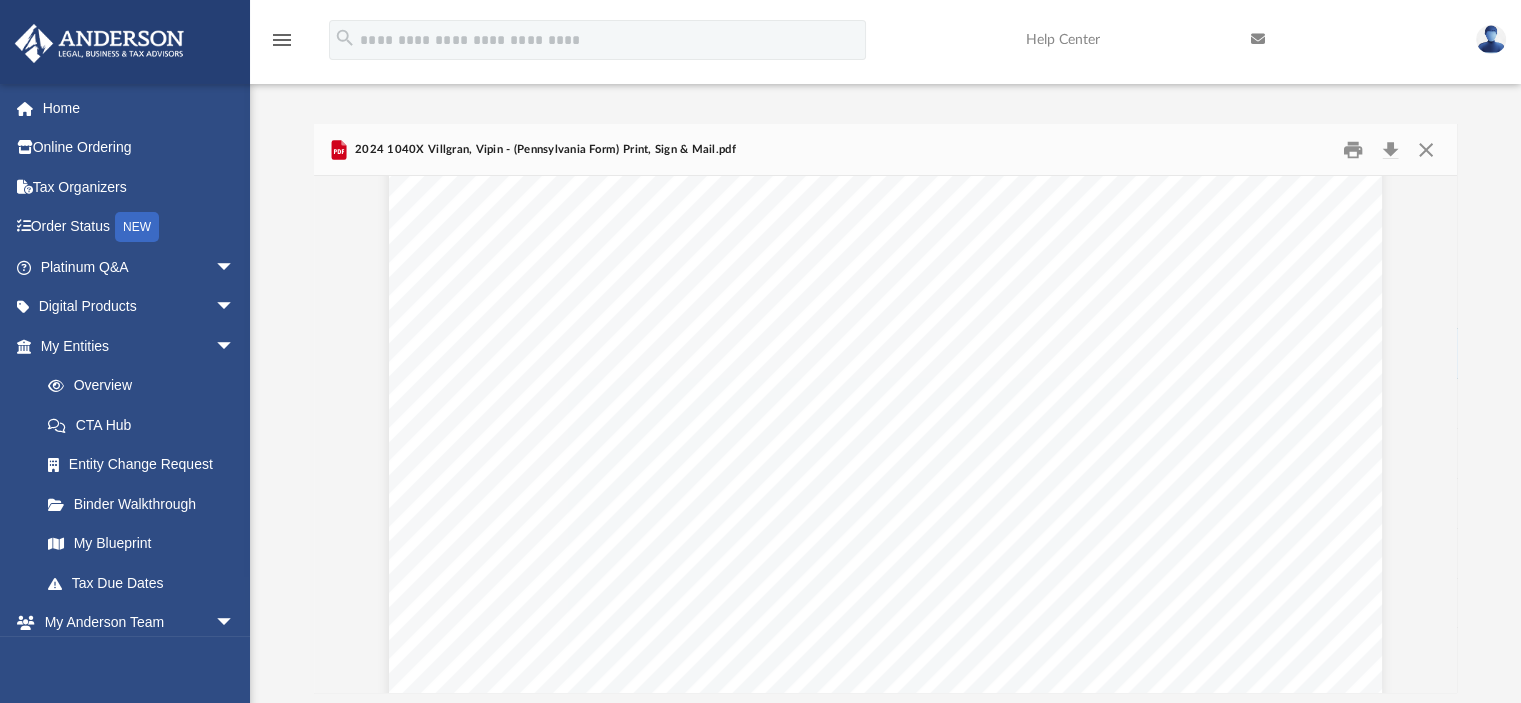 scroll, scrollTop: 51076, scrollLeft: 0, axis: vertical 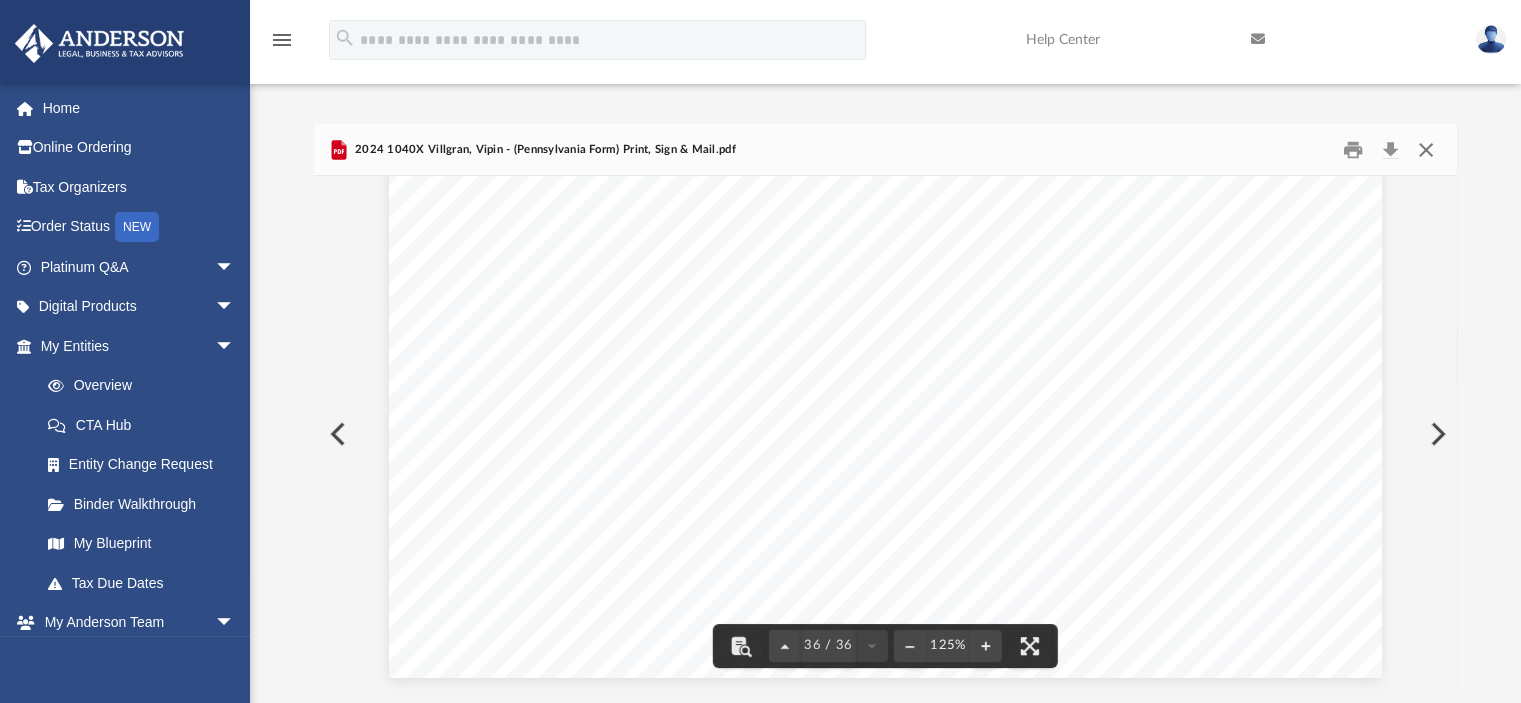 click at bounding box center [1426, 149] 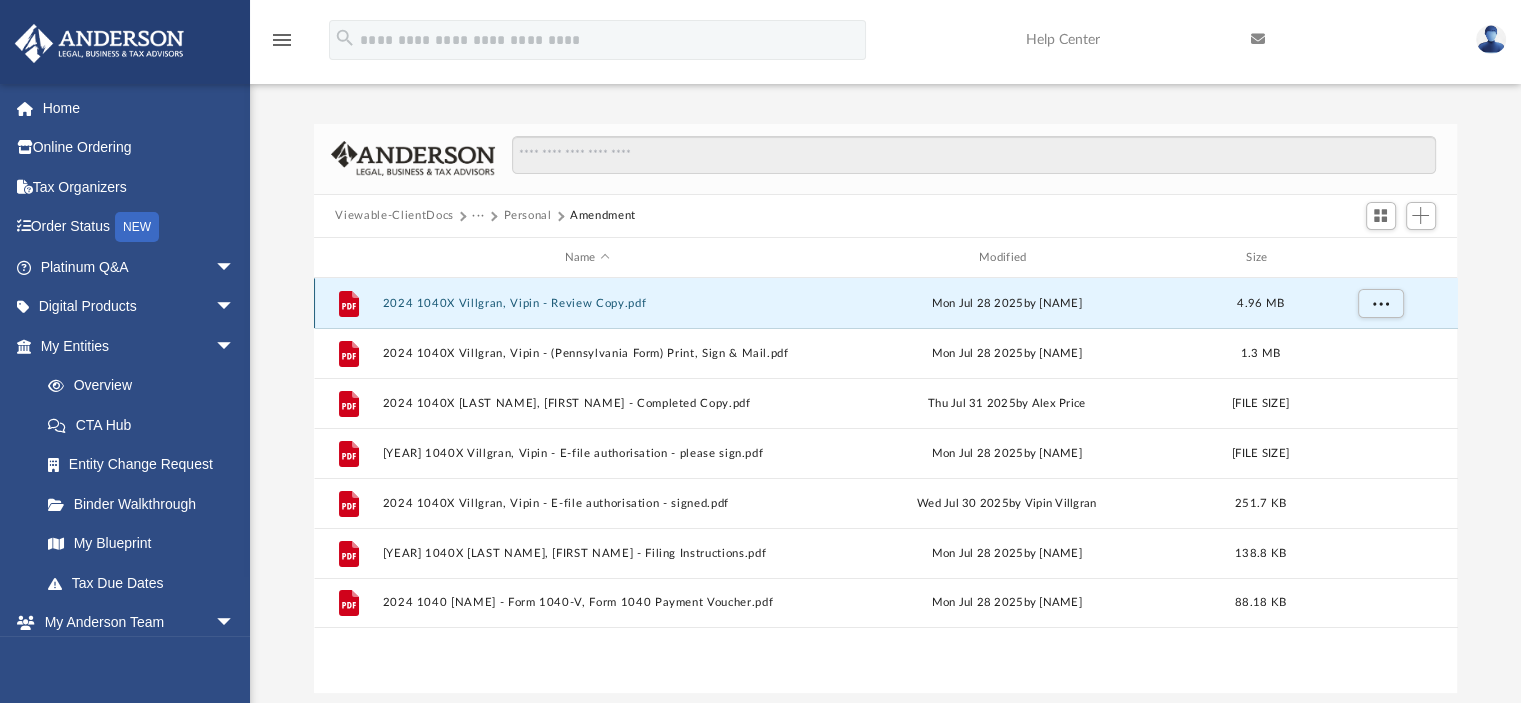 click on "2024 1040X Villgran, Vipin  - Review Copy.pdf" at bounding box center (587, 303) 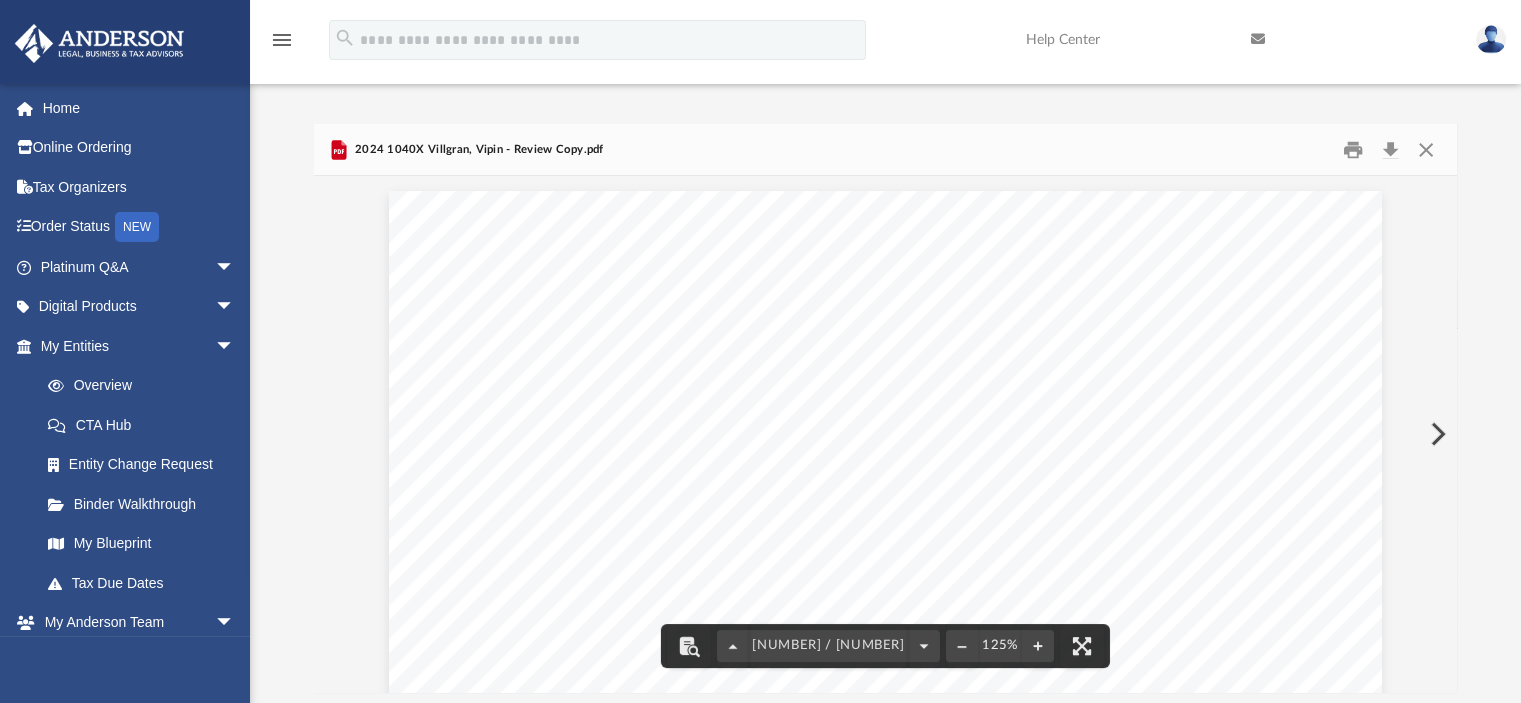 scroll, scrollTop: 227871, scrollLeft: 0, axis: vertical 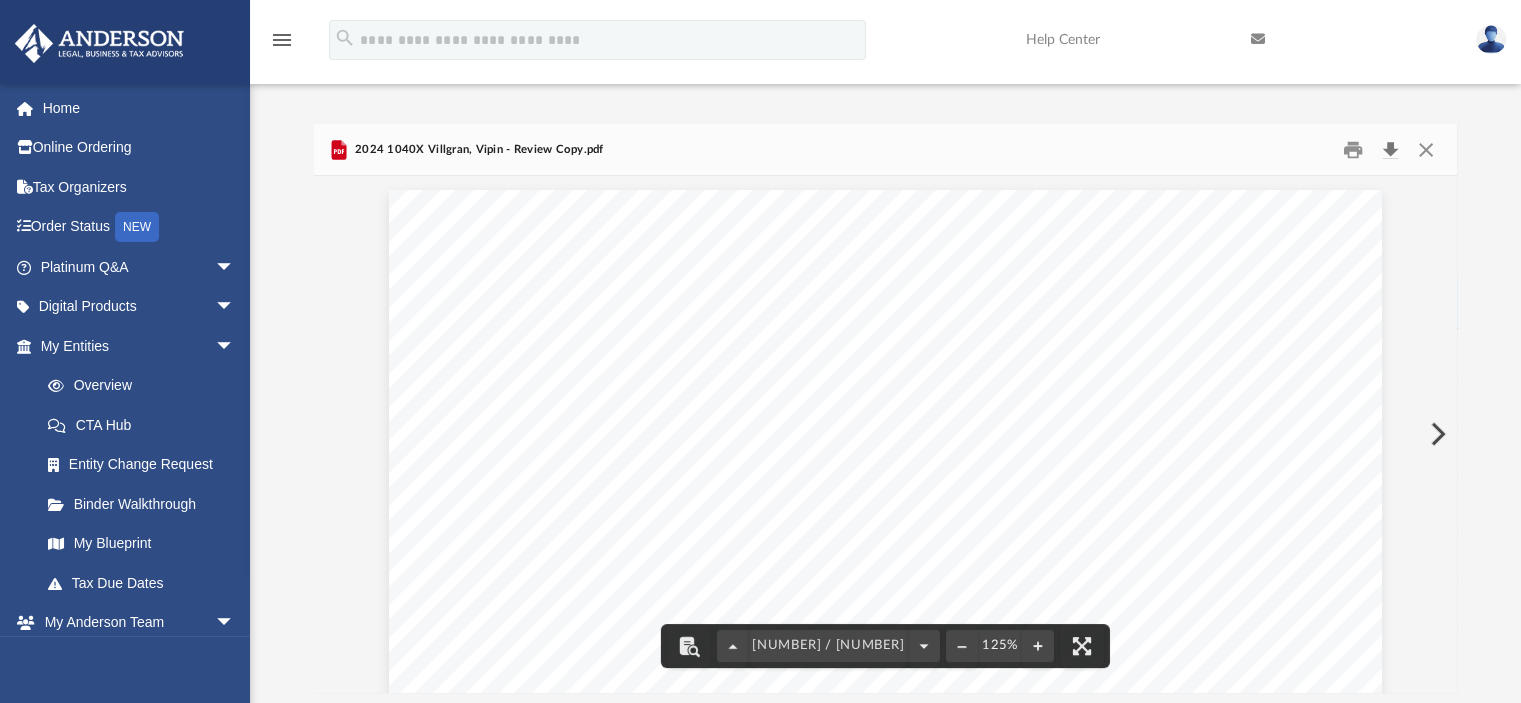 click at bounding box center [1391, 149] 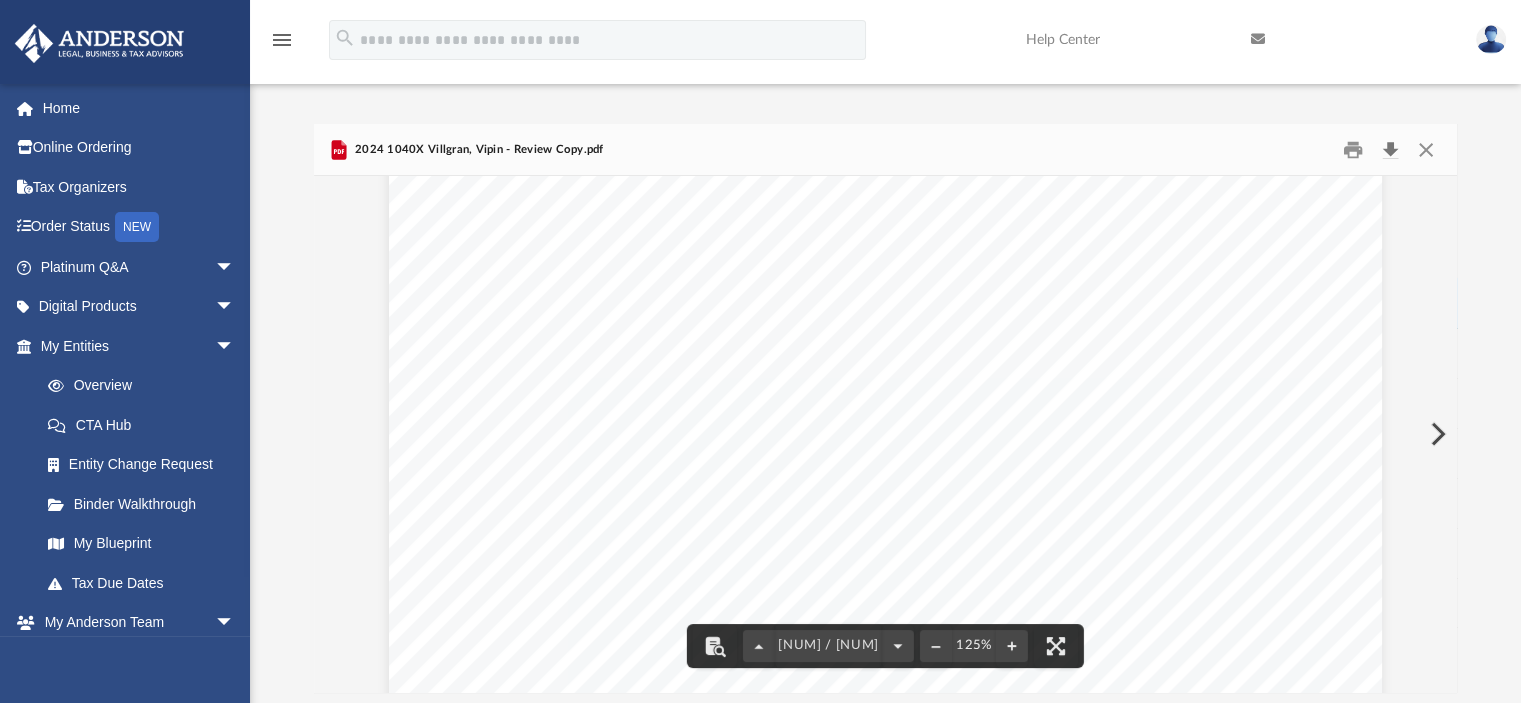scroll, scrollTop: 226571, scrollLeft: 0, axis: vertical 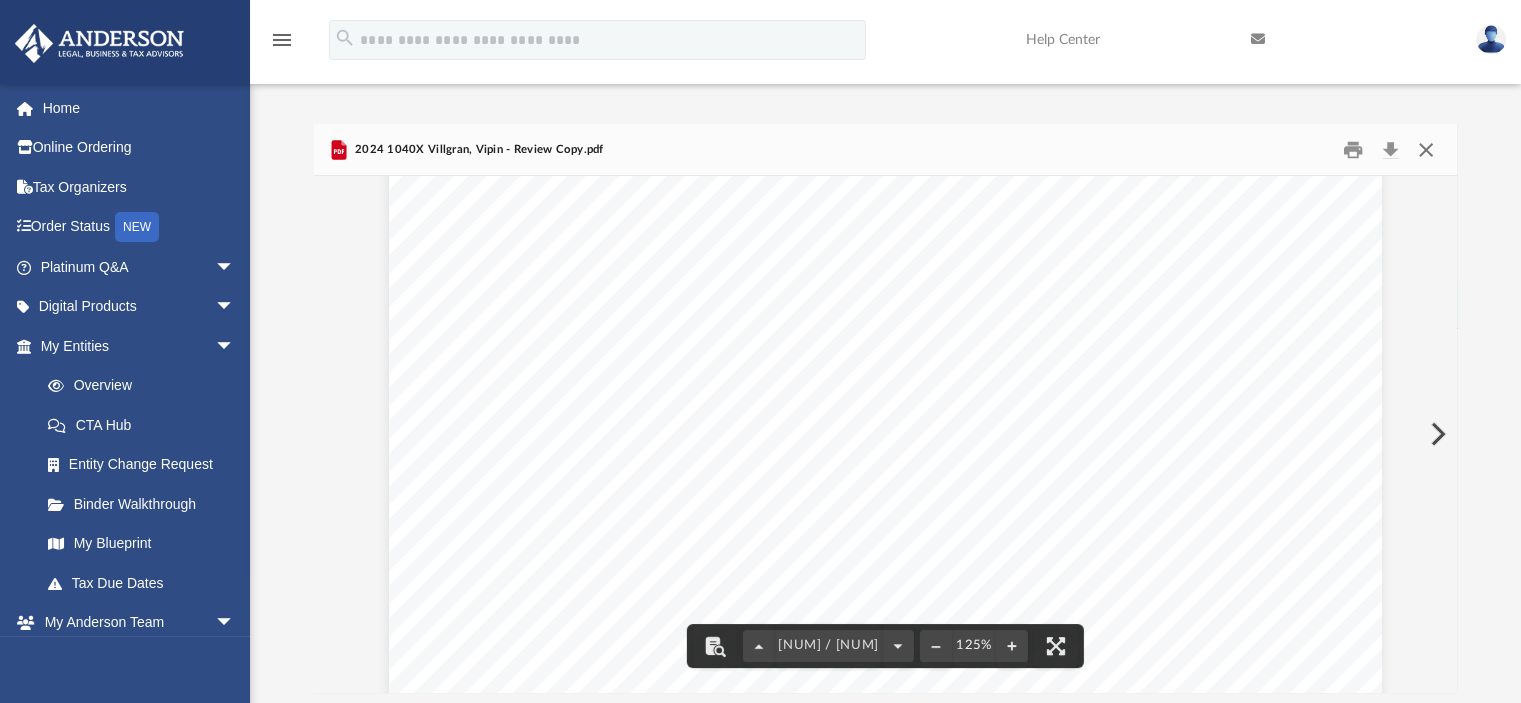 click at bounding box center [1426, 149] 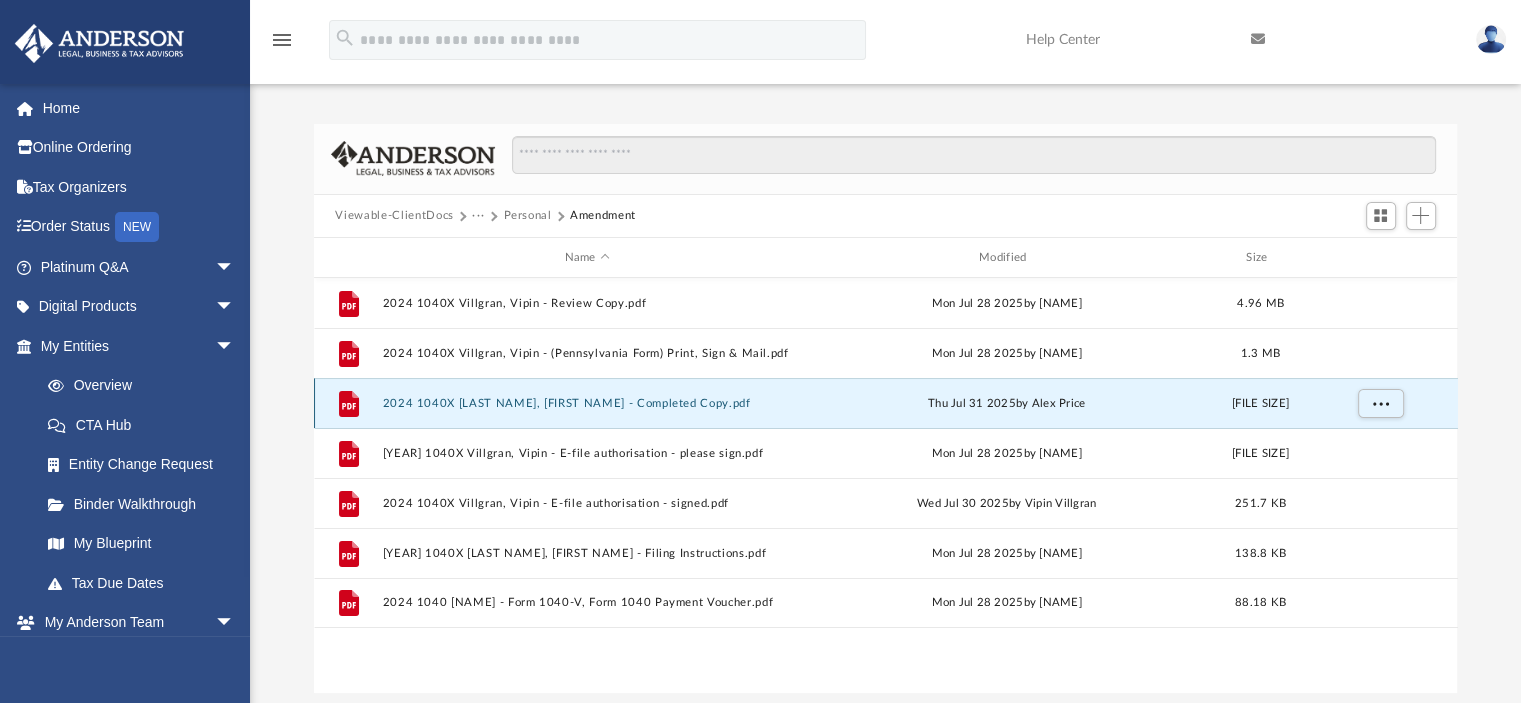 click on "2024 1040X Villgran, Vipin - Completed Copy.pdf" at bounding box center [587, 403] 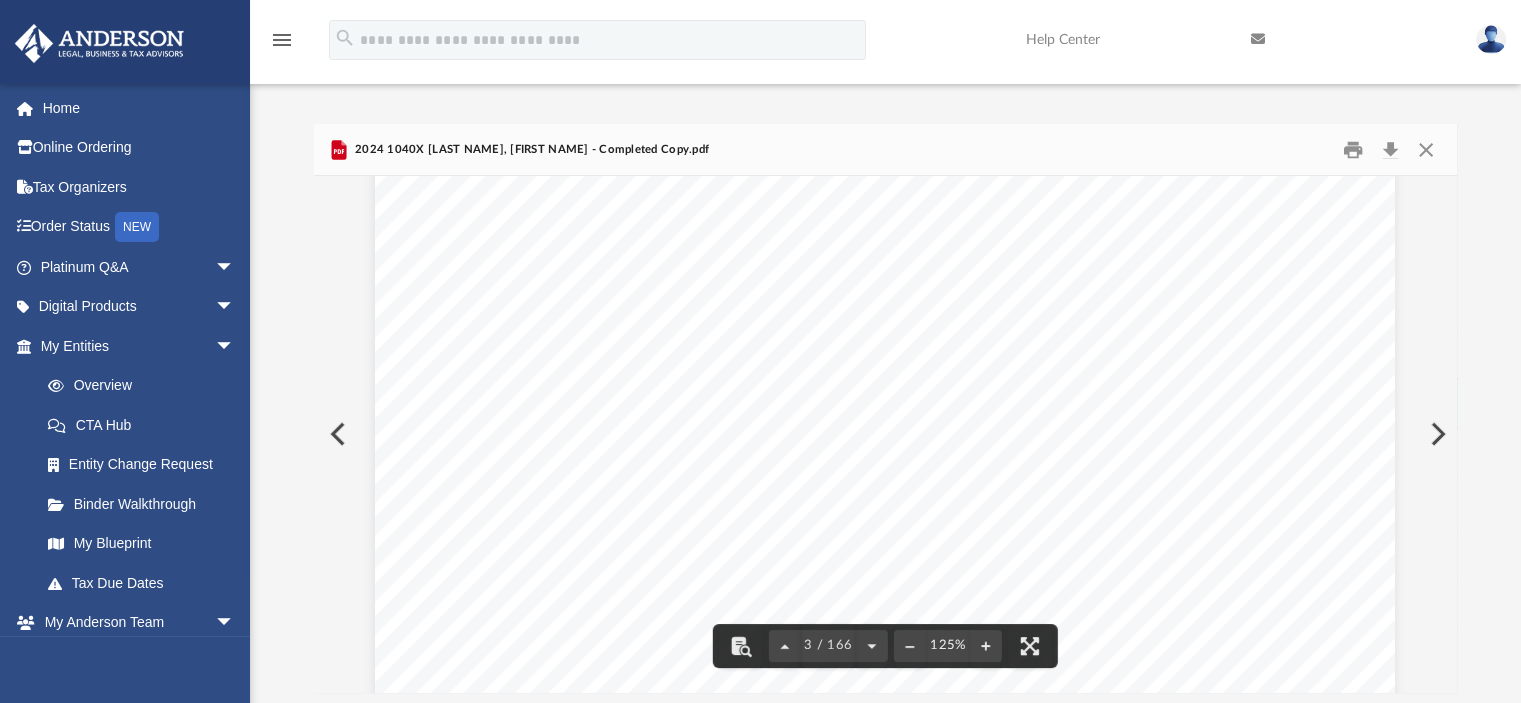 scroll, scrollTop: 2500, scrollLeft: 0, axis: vertical 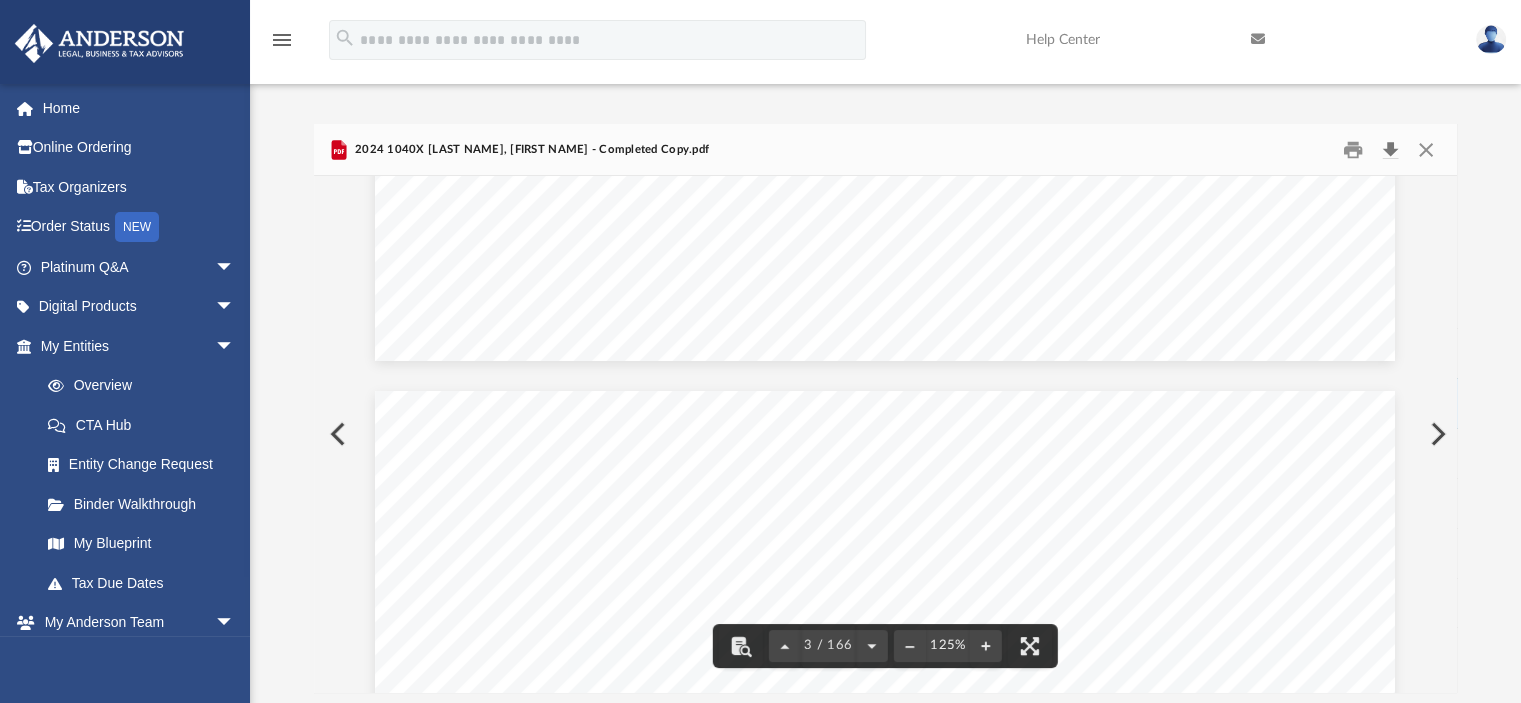click at bounding box center (1391, 149) 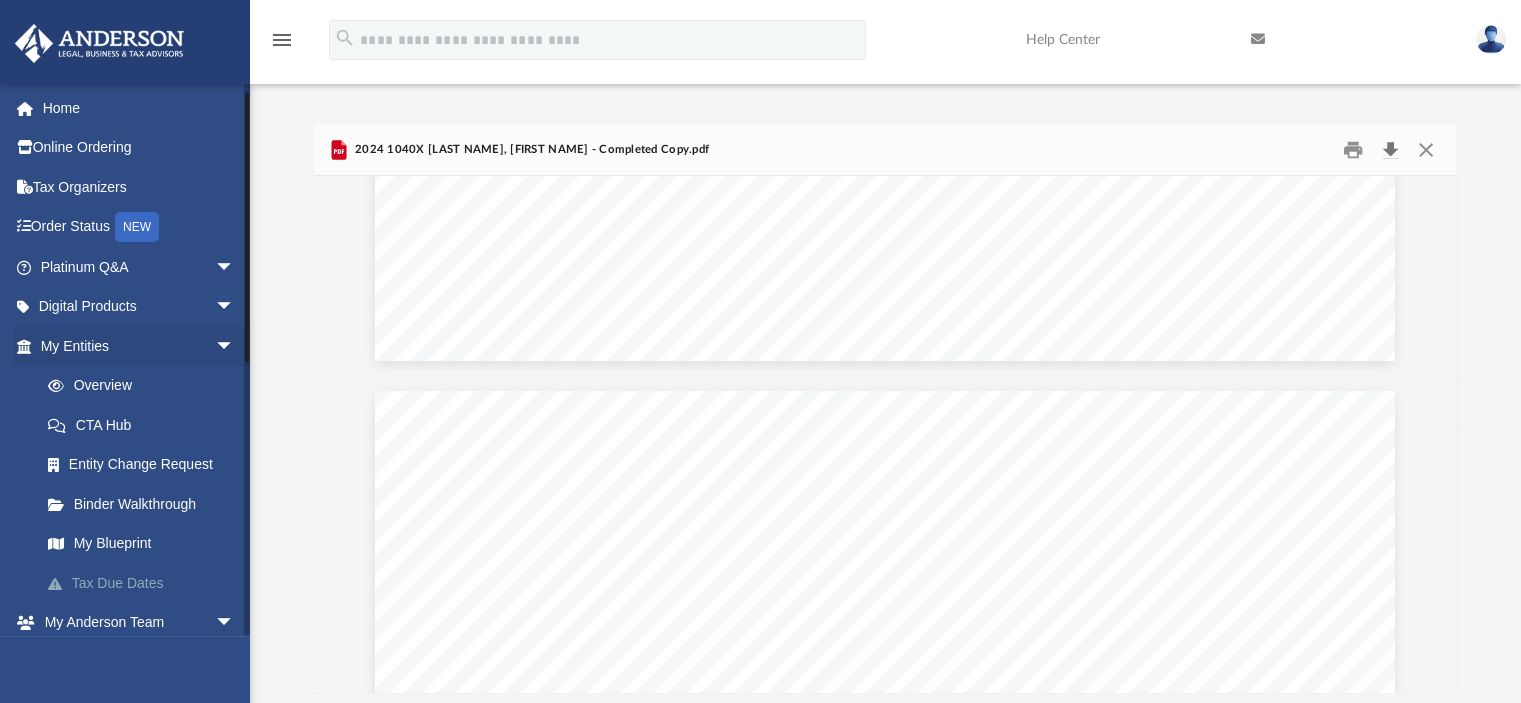 scroll, scrollTop: 300, scrollLeft: 0, axis: vertical 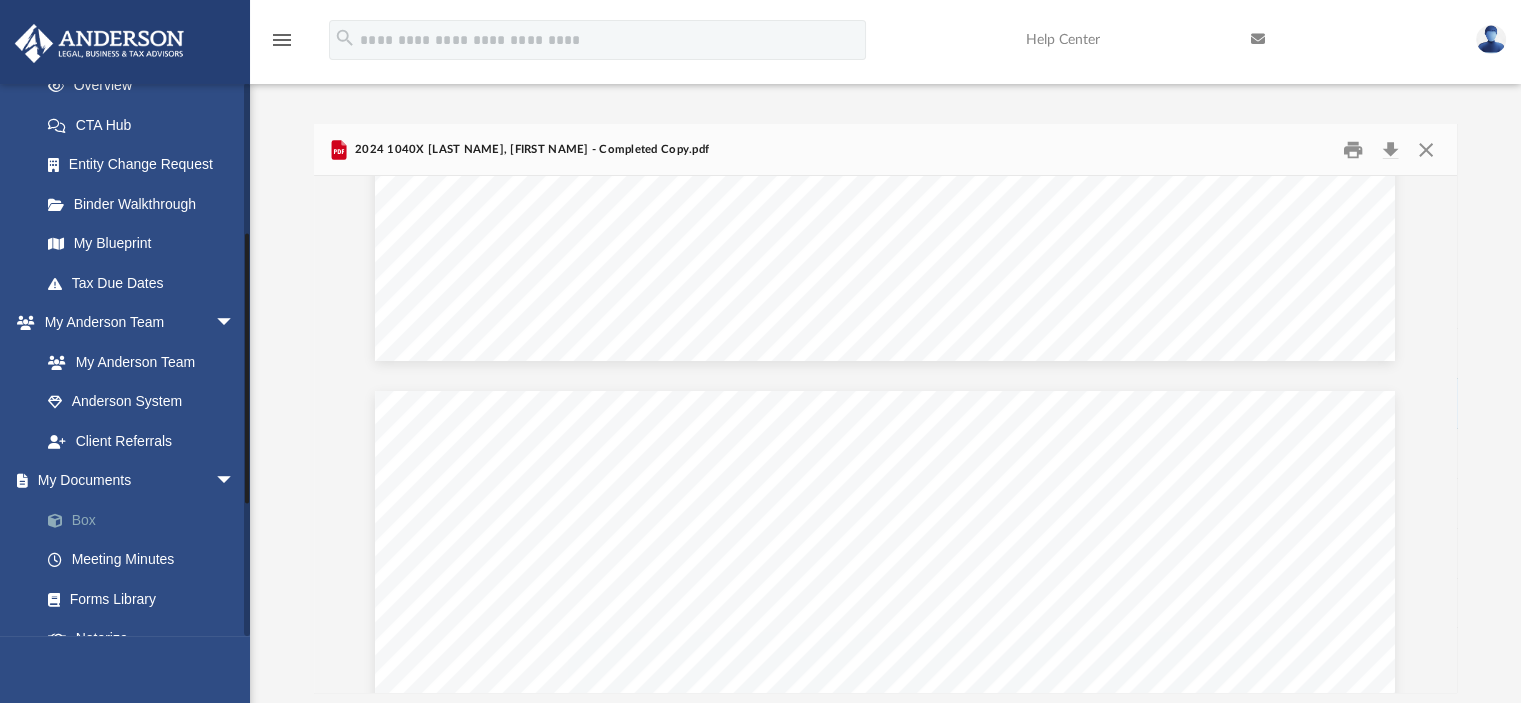 click on "Box" at bounding box center [146, 520] 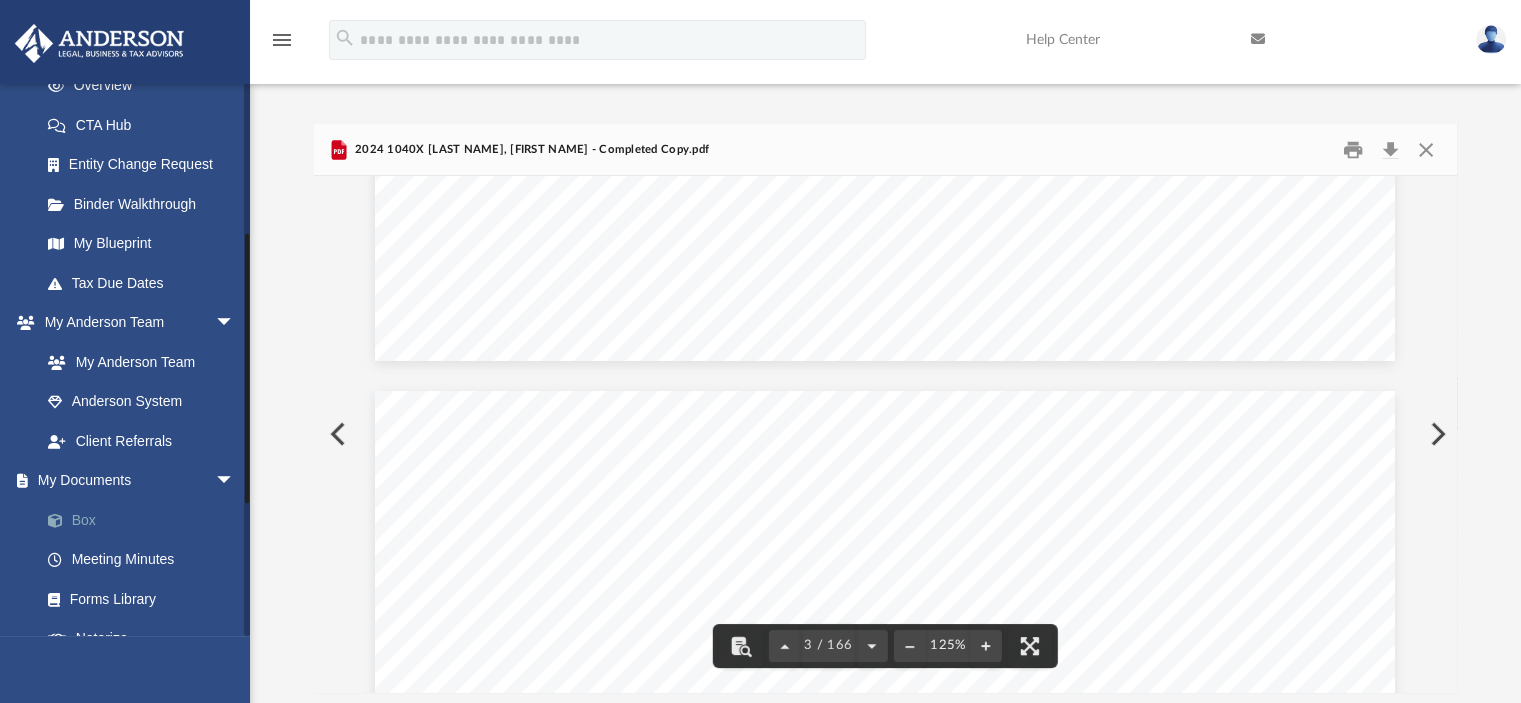 click on "Box" at bounding box center (146, 520) 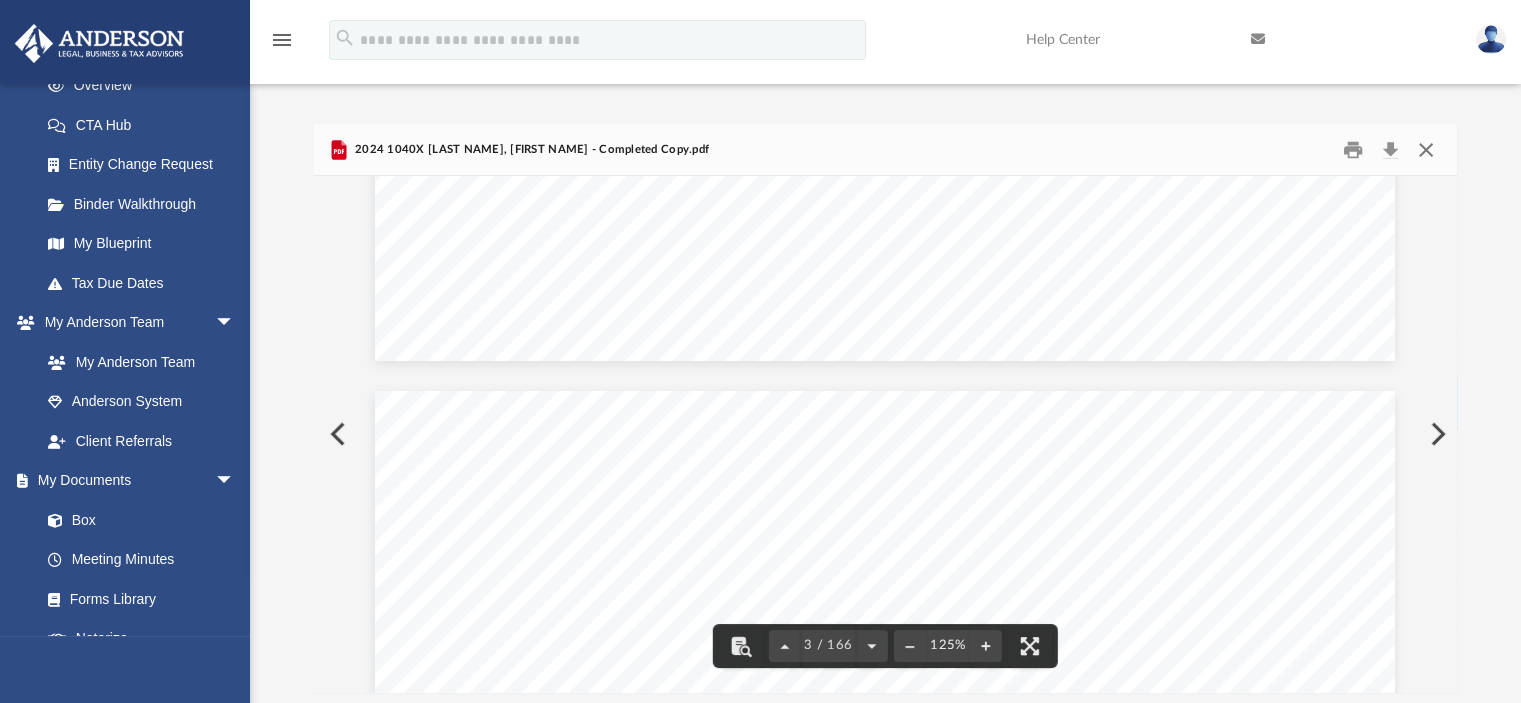 click at bounding box center (1426, 149) 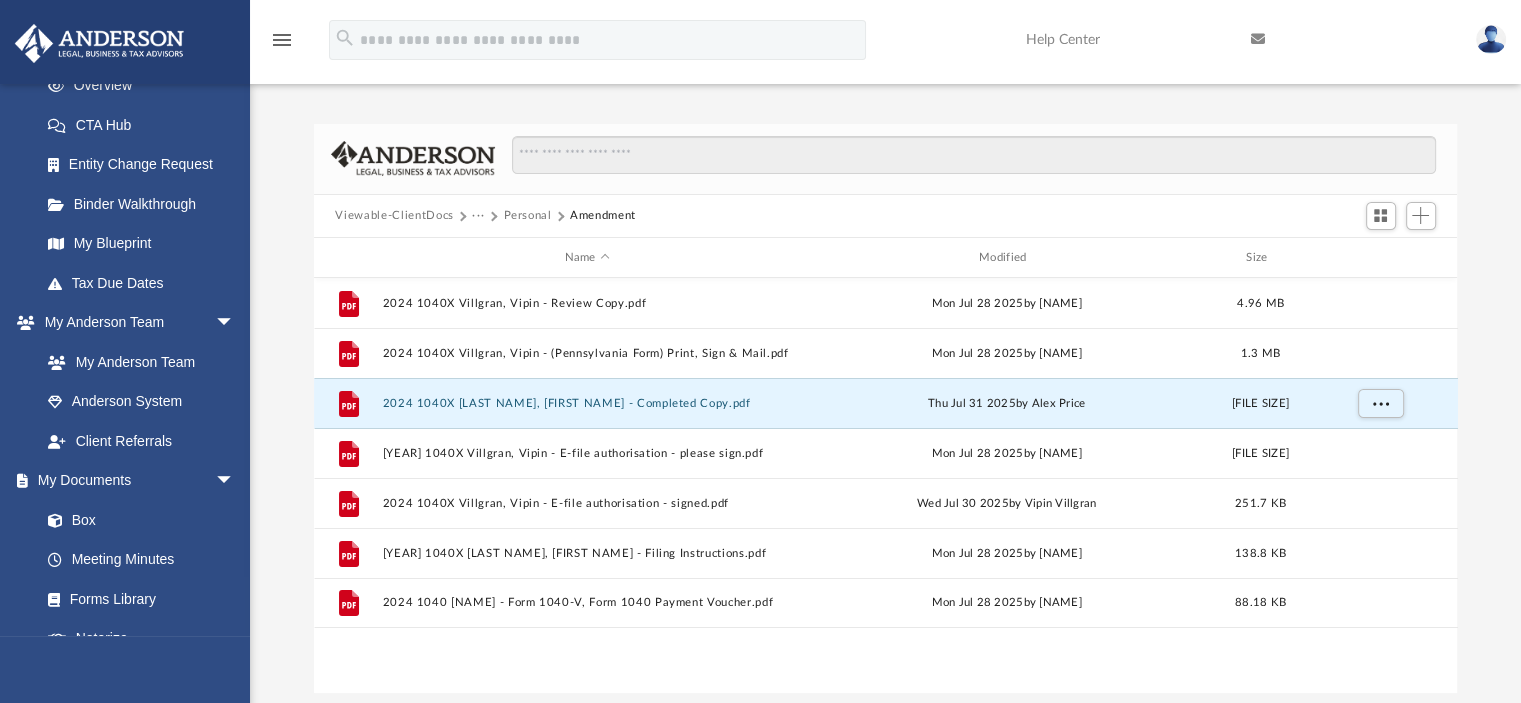 click on "Viewable-ClientDocs" at bounding box center (394, 216) 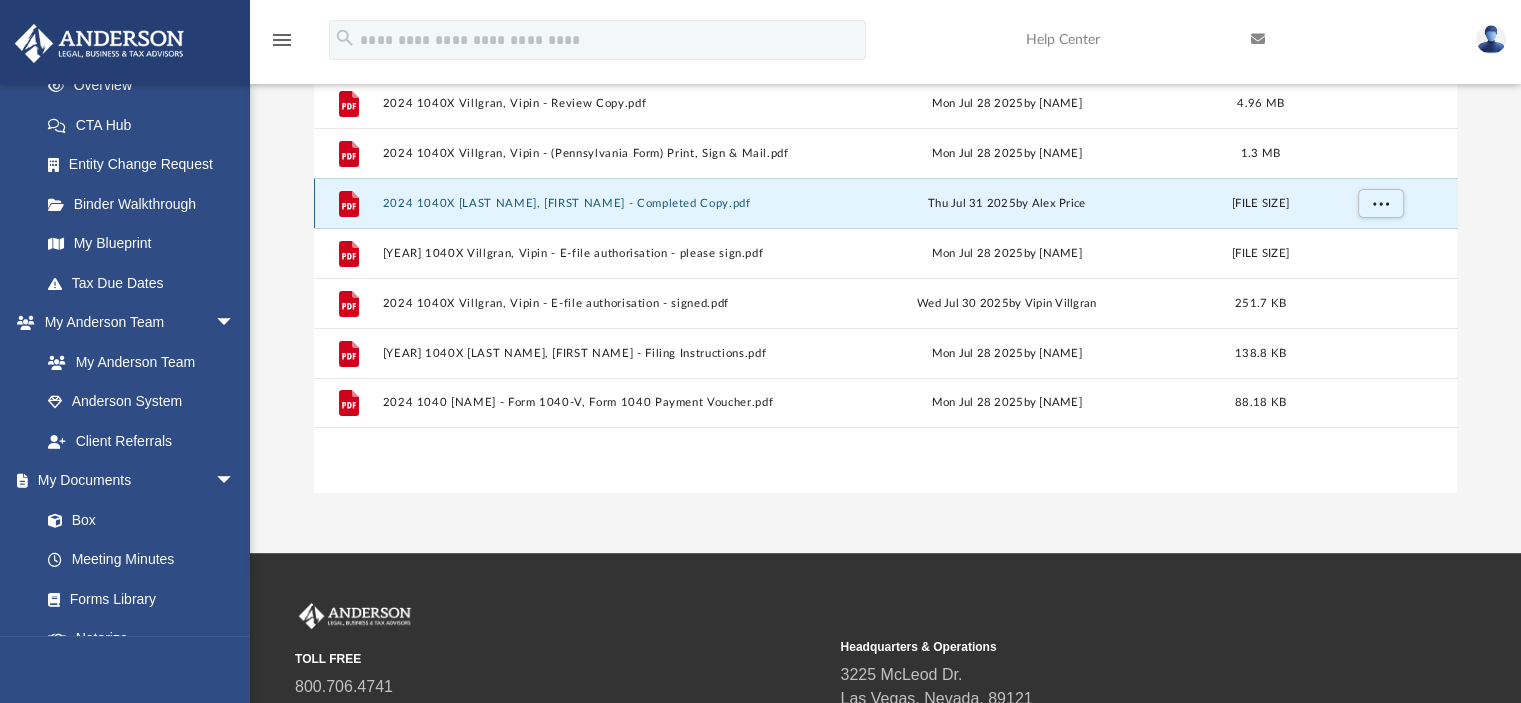 scroll, scrollTop: 0, scrollLeft: 0, axis: both 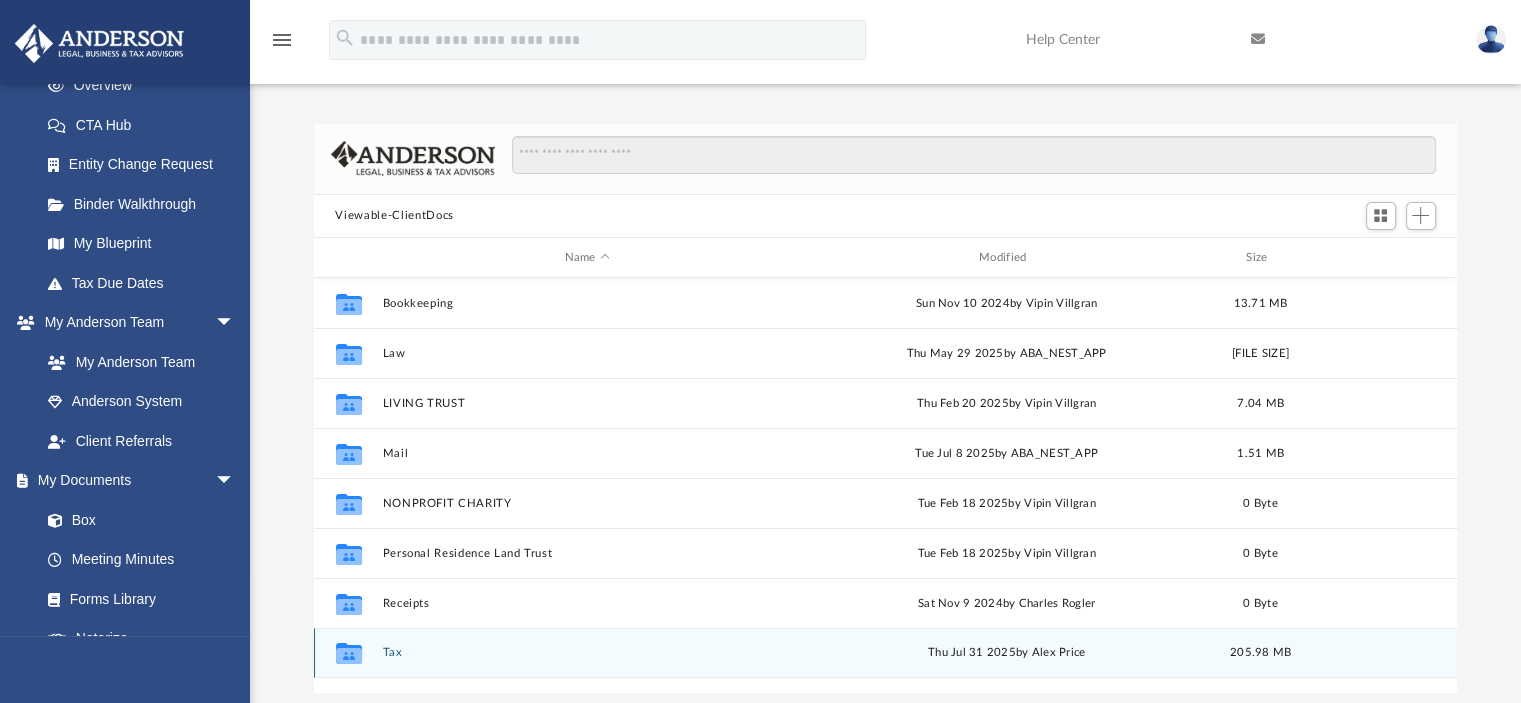 click on "Tax" at bounding box center (587, 653) 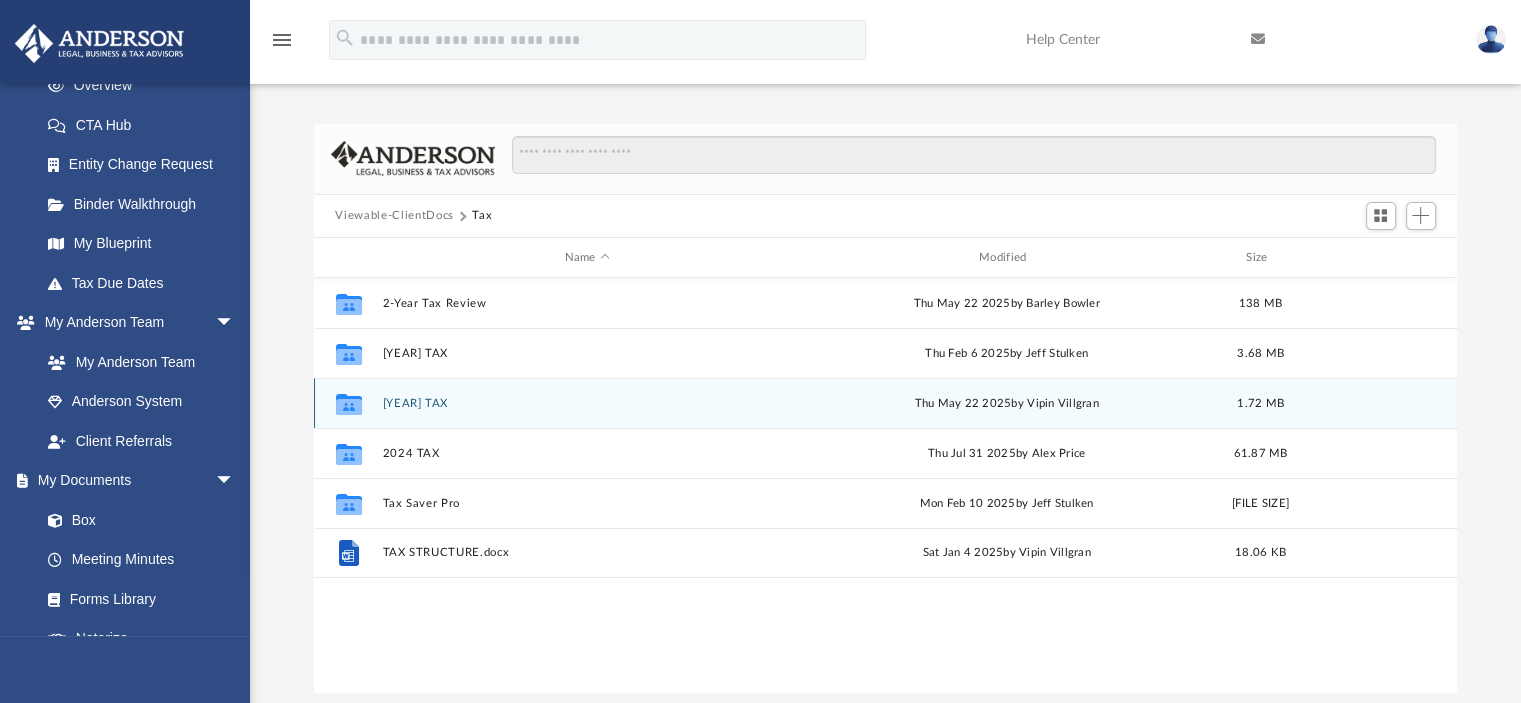 click on "[YEAR] TAX" at bounding box center [587, 403] 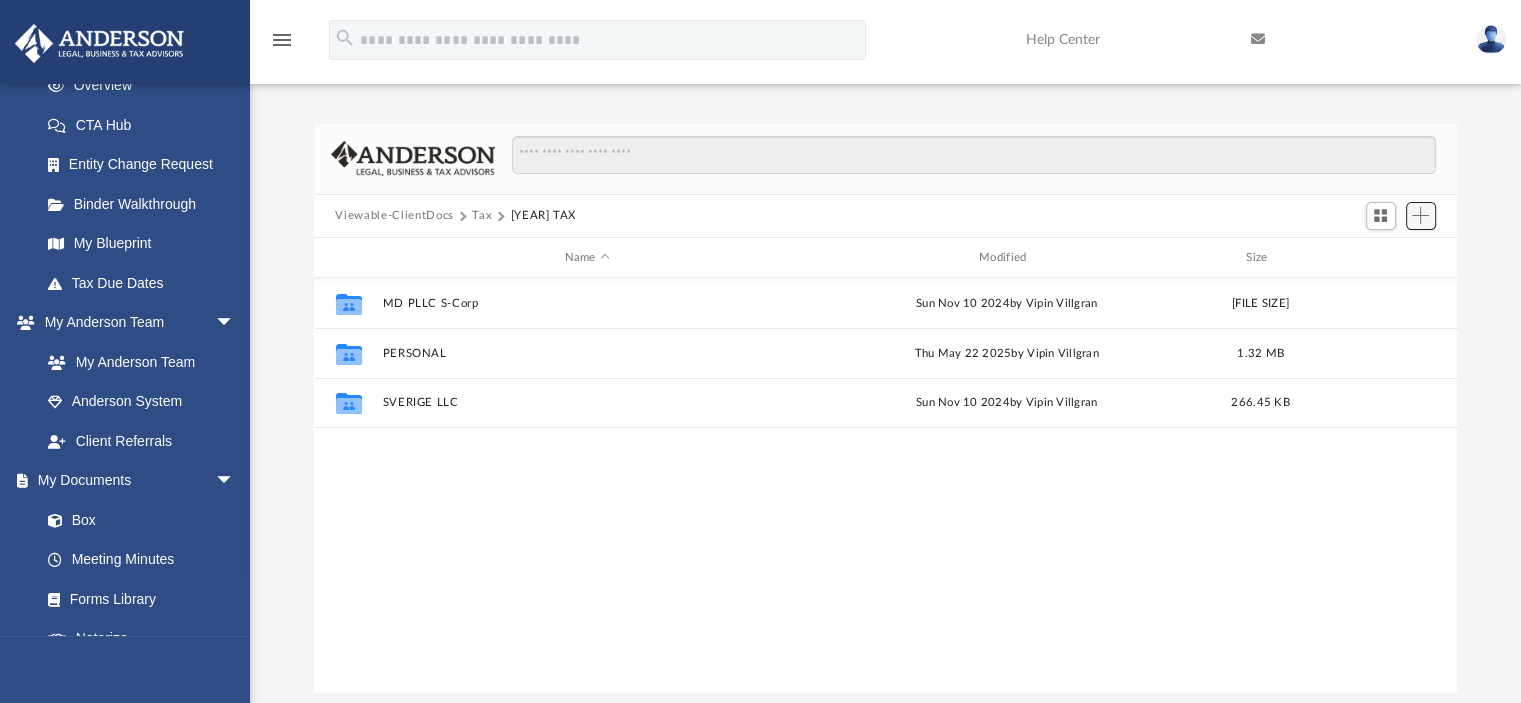 click at bounding box center (1421, 216) 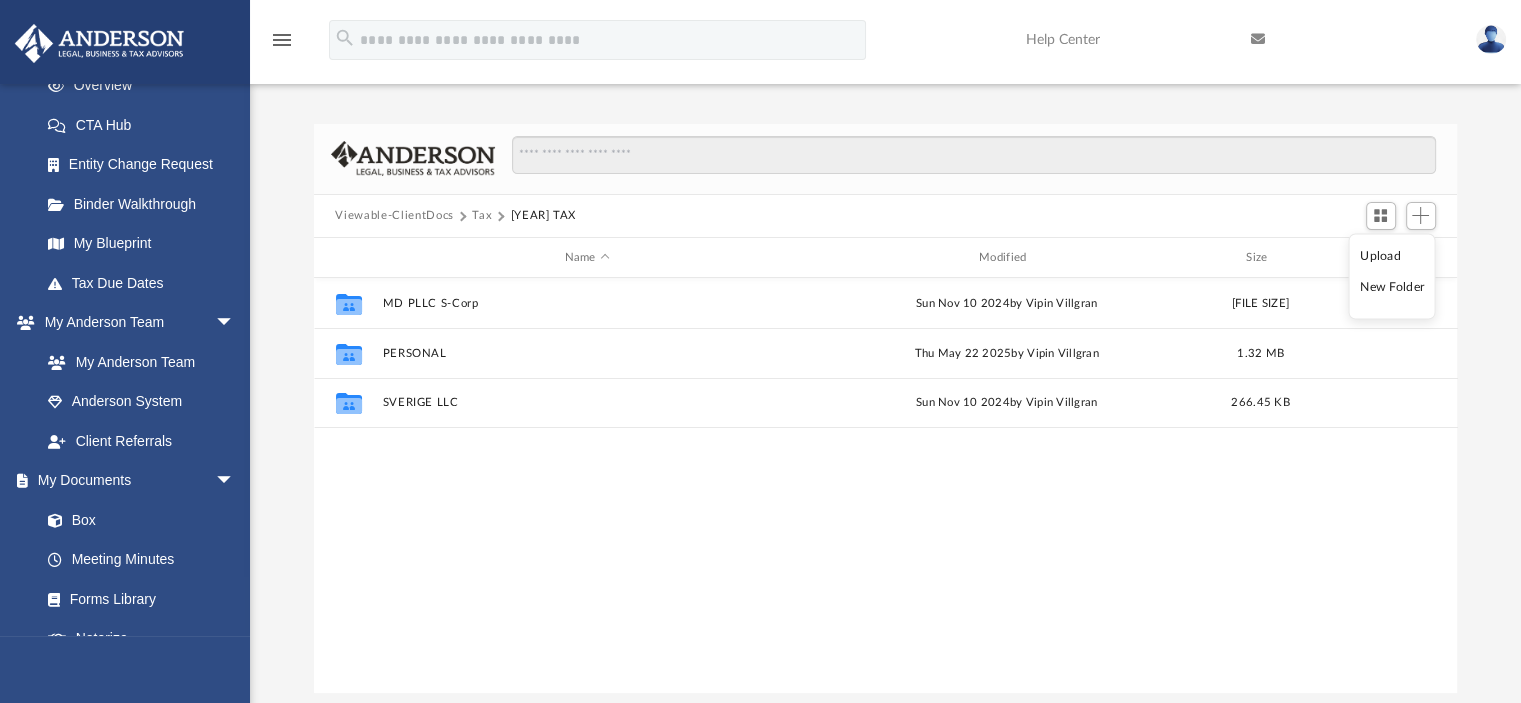 click on "Upload" at bounding box center [1392, 255] 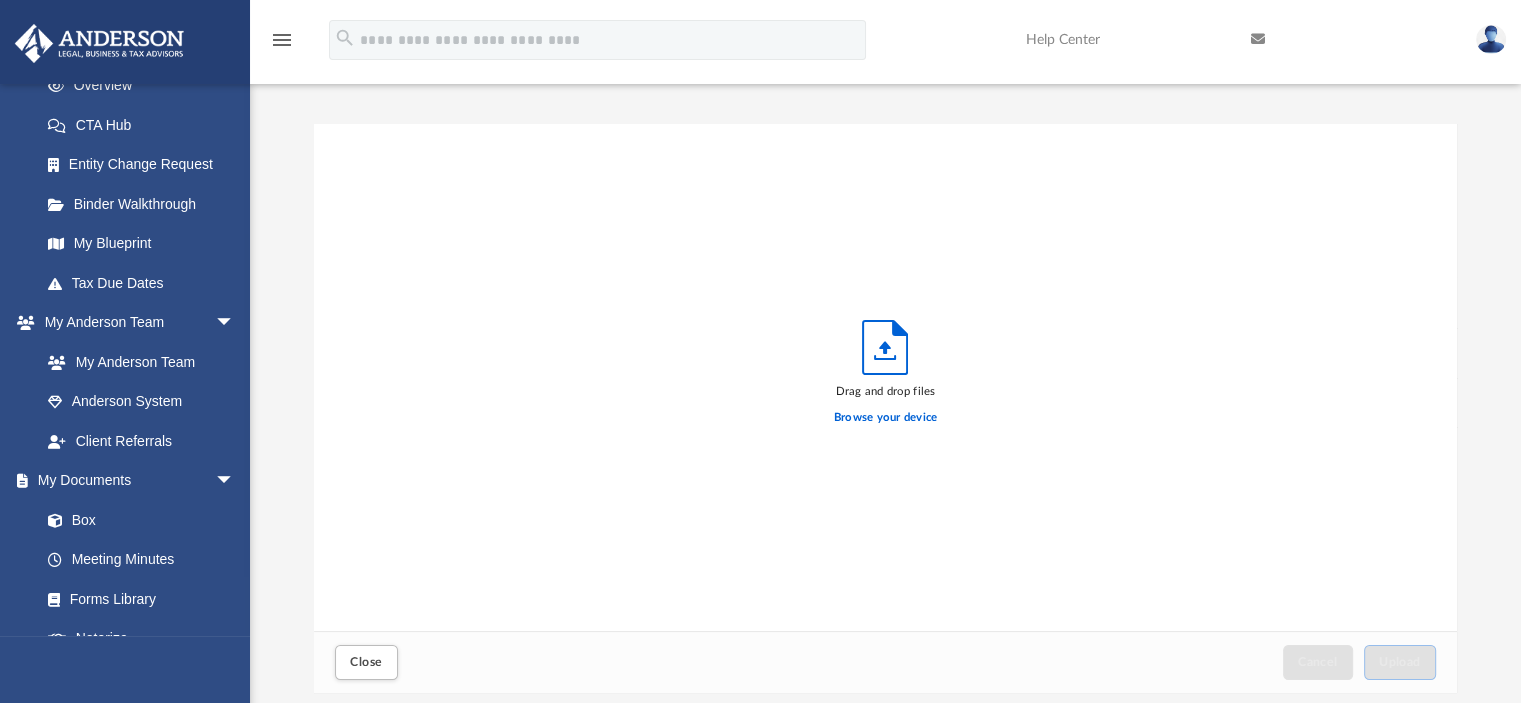 scroll, scrollTop: 16, scrollLeft: 16, axis: both 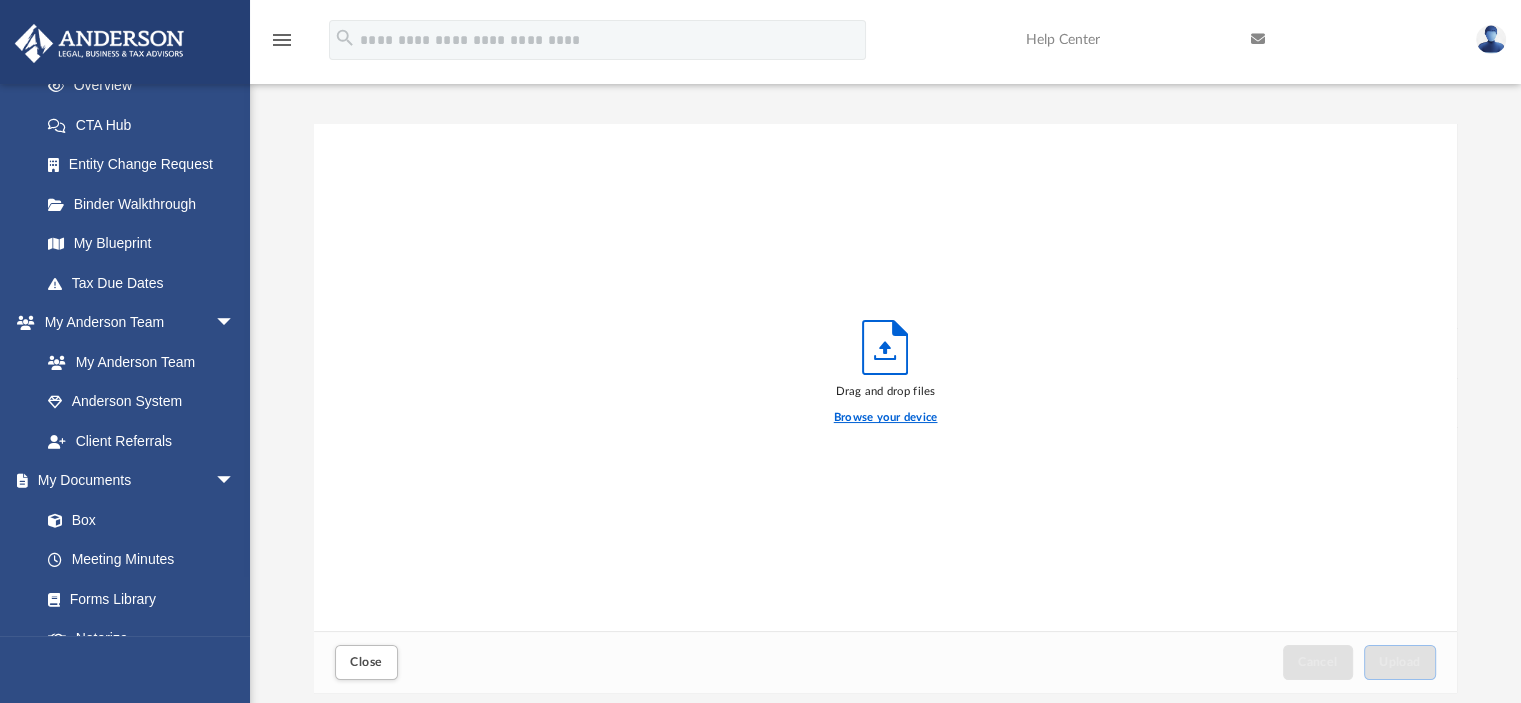 click on "Browse your device" at bounding box center [886, 418] 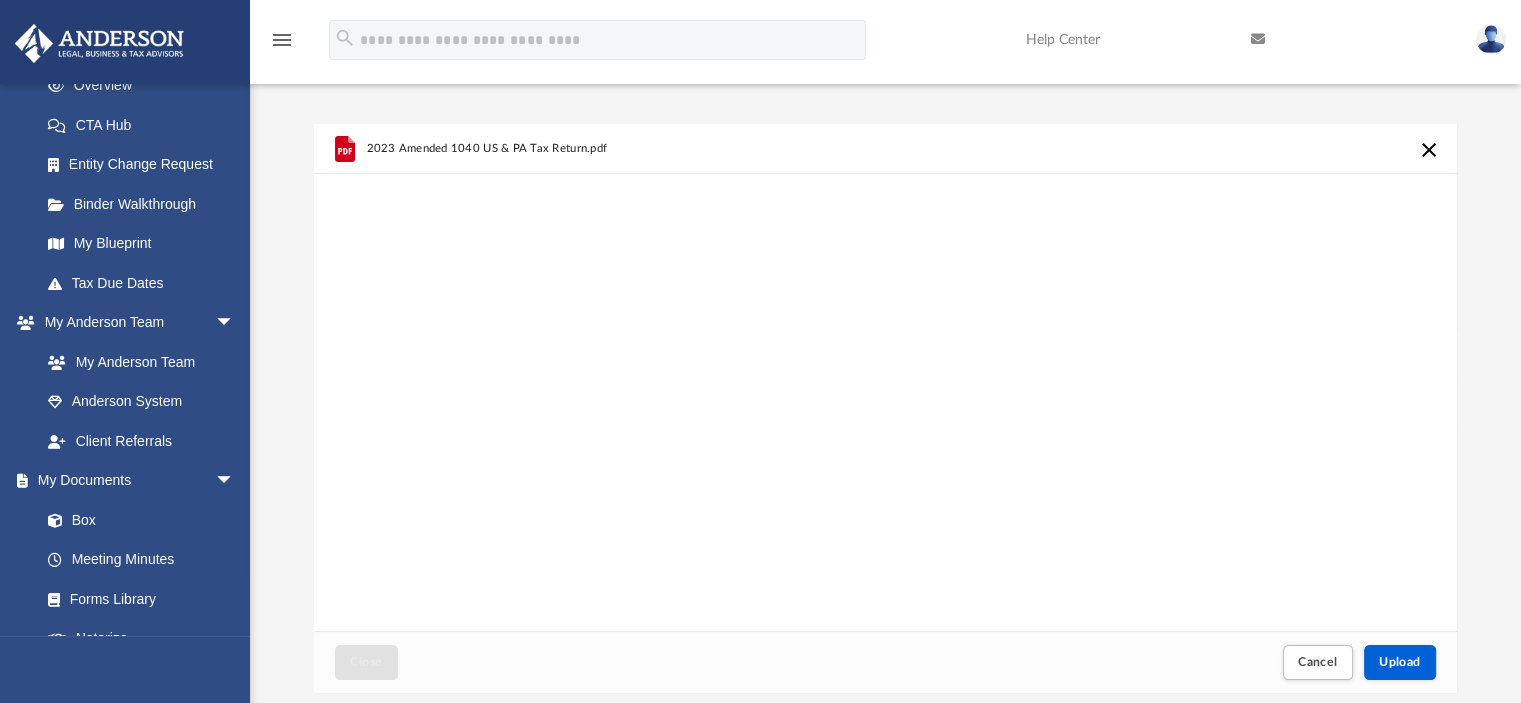 scroll, scrollTop: 300, scrollLeft: 0, axis: vertical 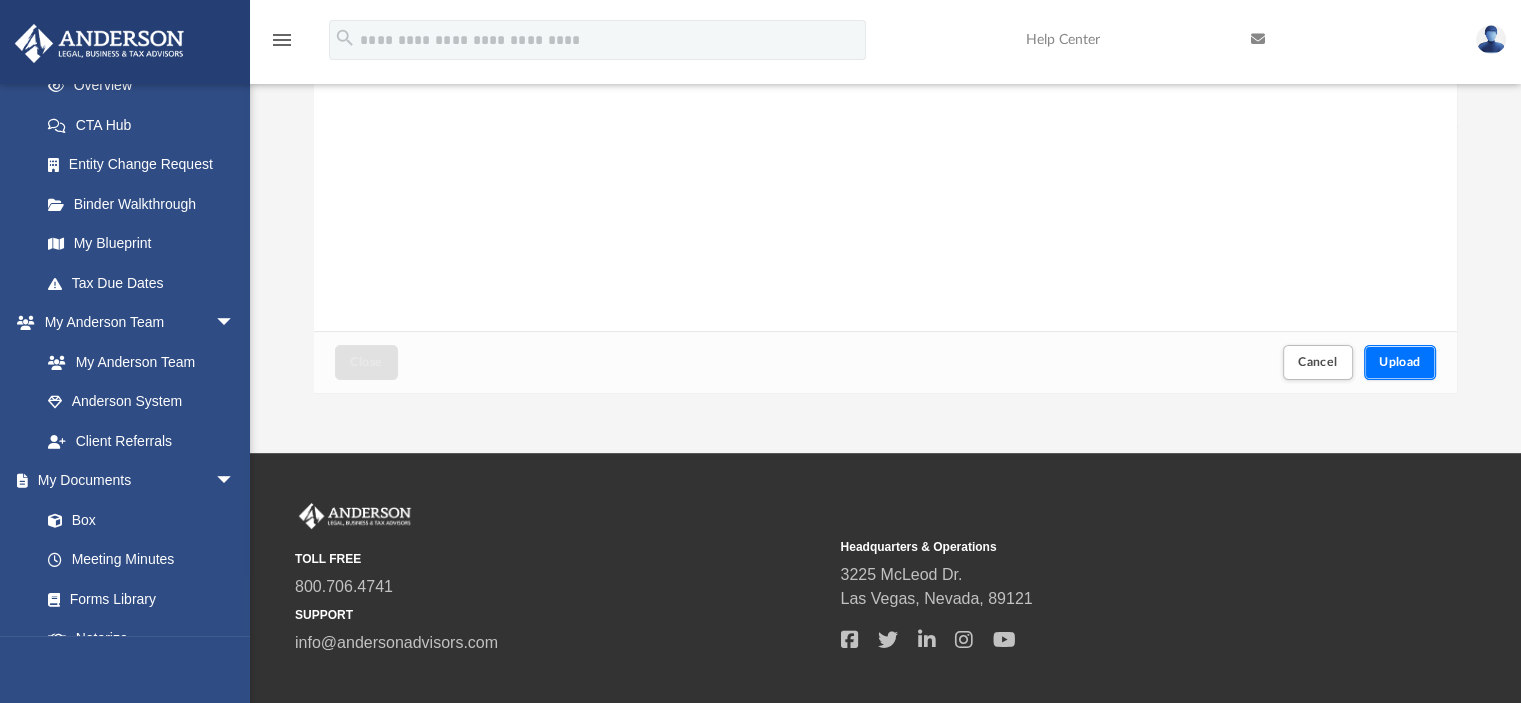 click on "Upload" at bounding box center [1400, 362] 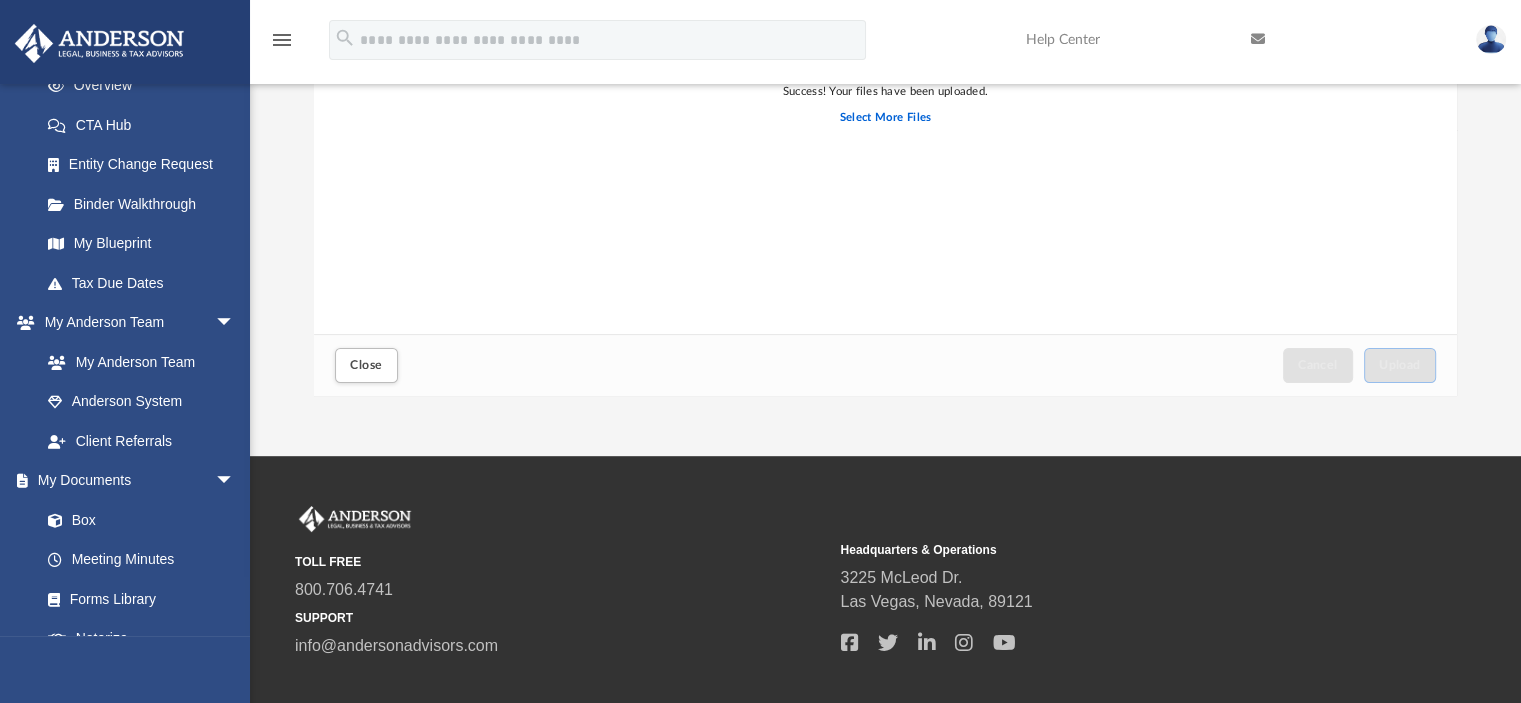 scroll, scrollTop: 300, scrollLeft: 0, axis: vertical 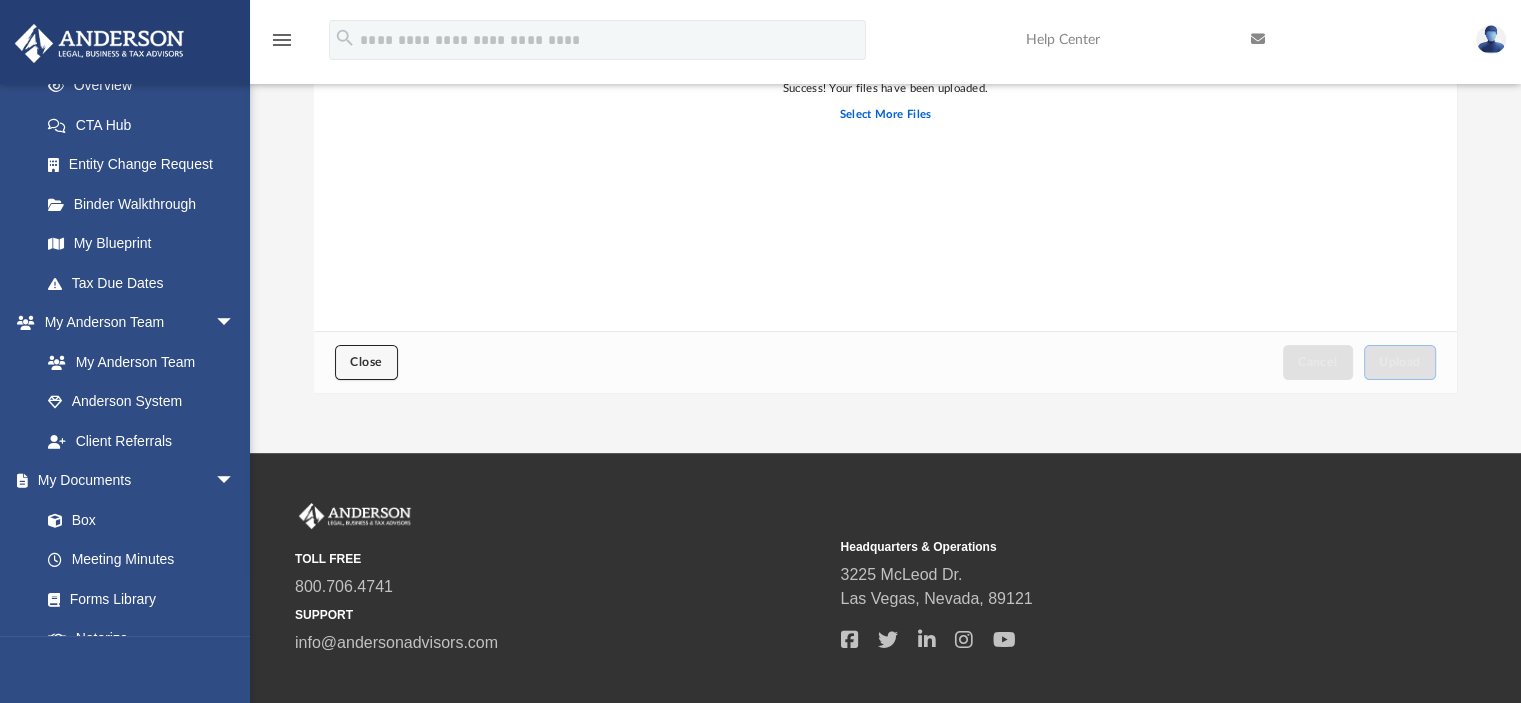 click on "Close" at bounding box center (366, 362) 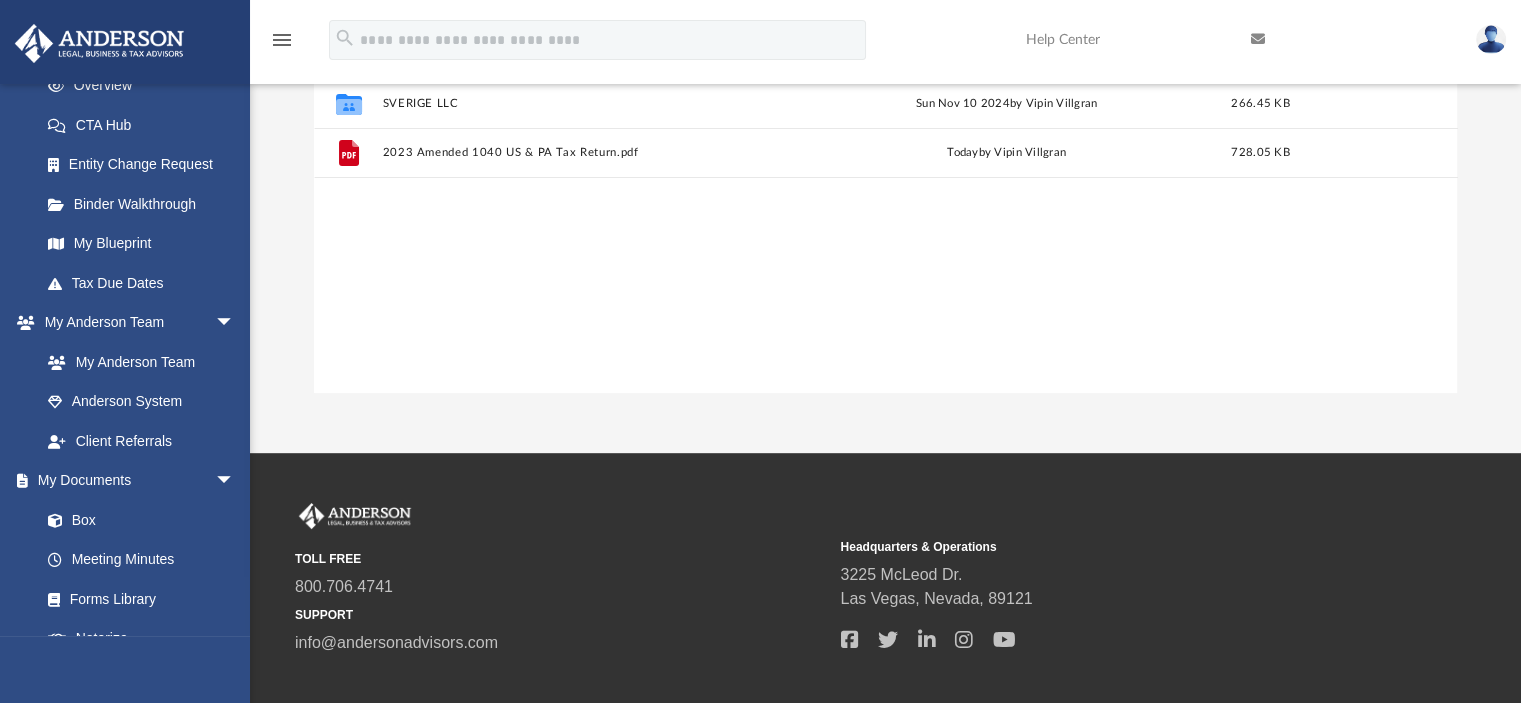 scroll, scrollTop: 0, scrollLeft: 0, axis: both 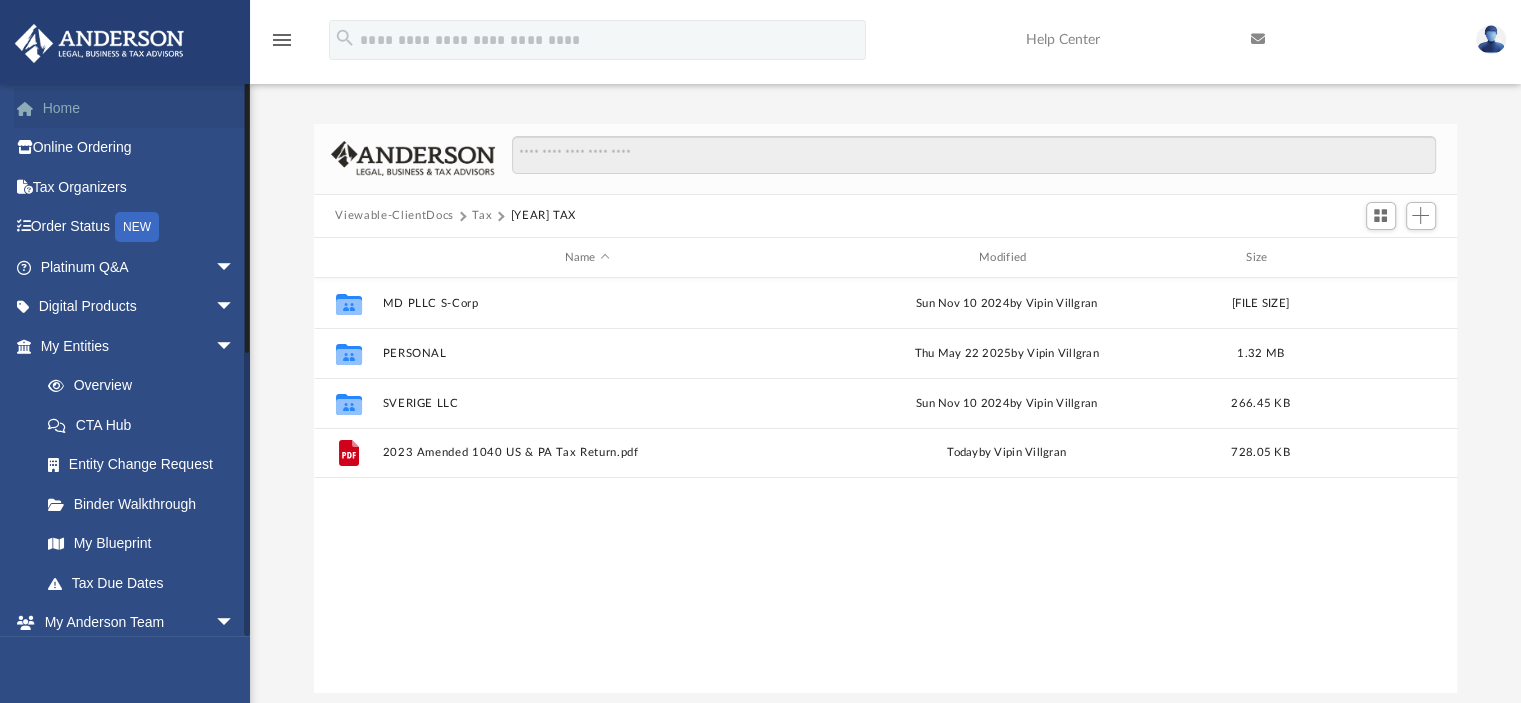 click on "Home" at bounding box center (139, 108) 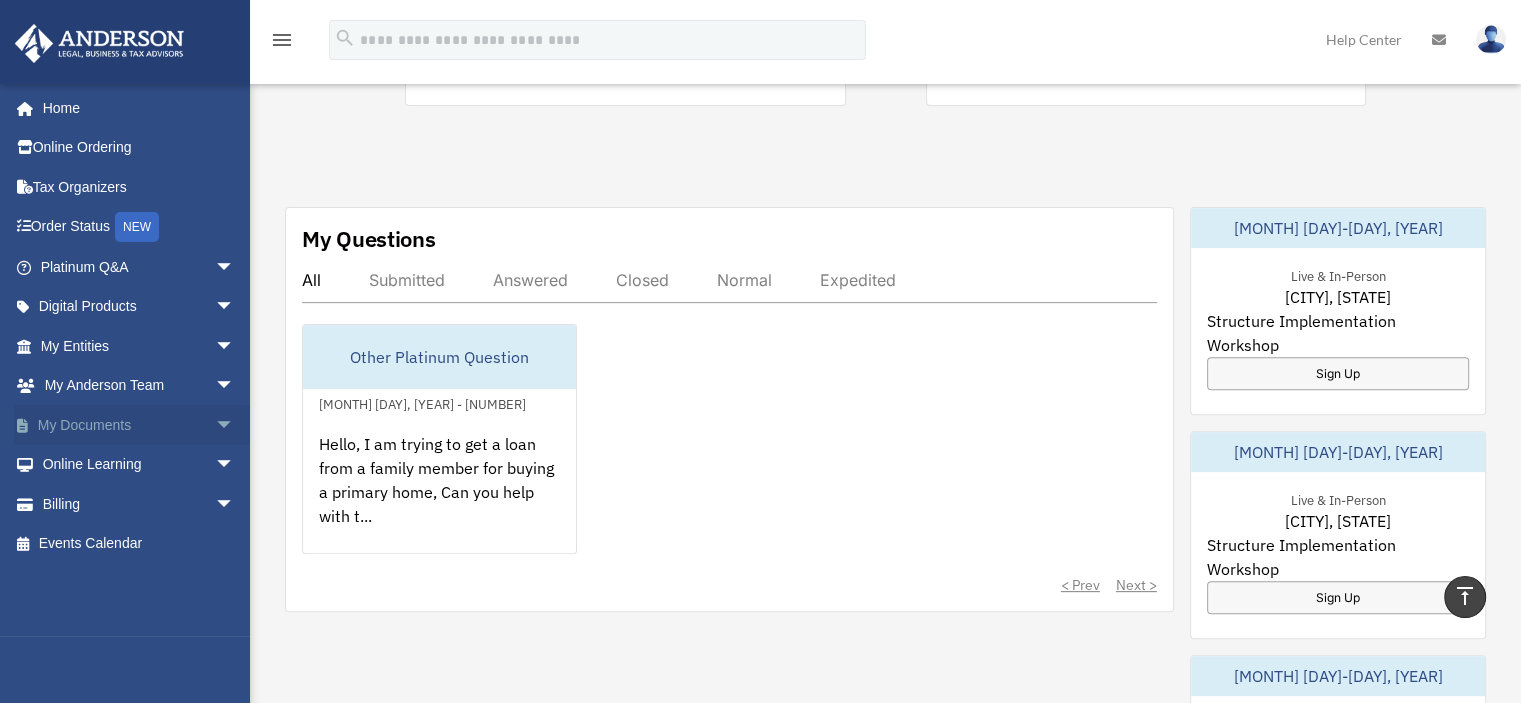 scroll, scrollTop: 0, scrollLeft: 0, axis: both 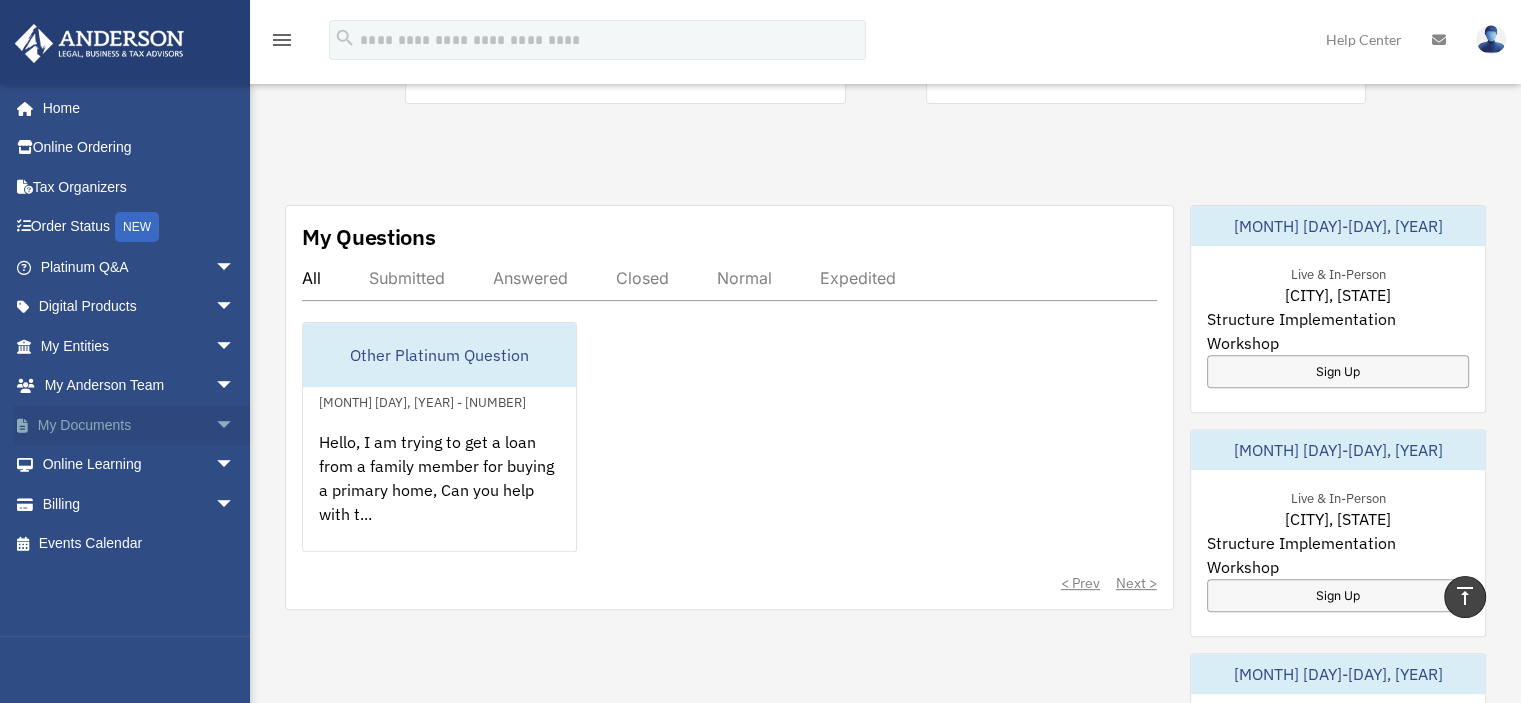 click on "My Documents arrow_drop_down" at bounding box center (139, 425) 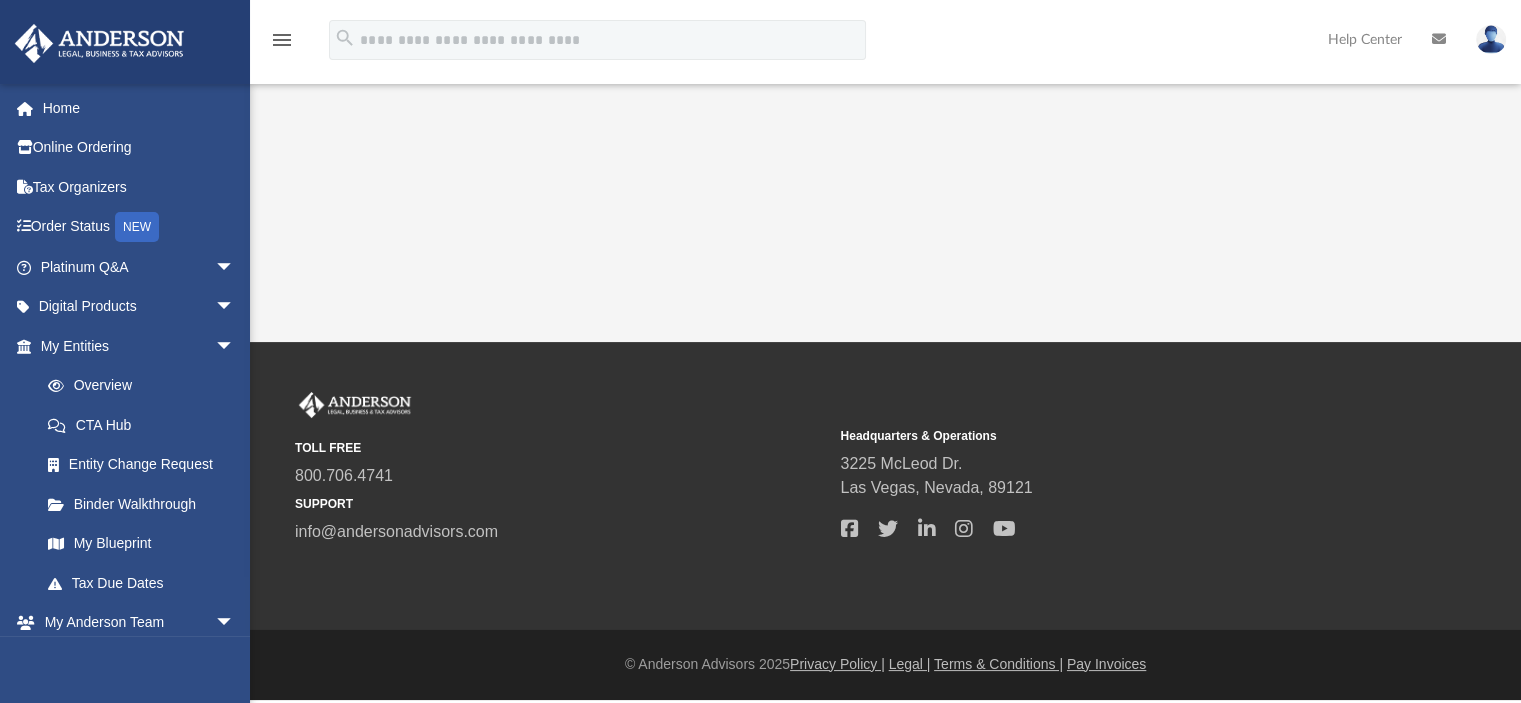 scroll, scrollTop: 0, scrollLeft: 0, axis: both 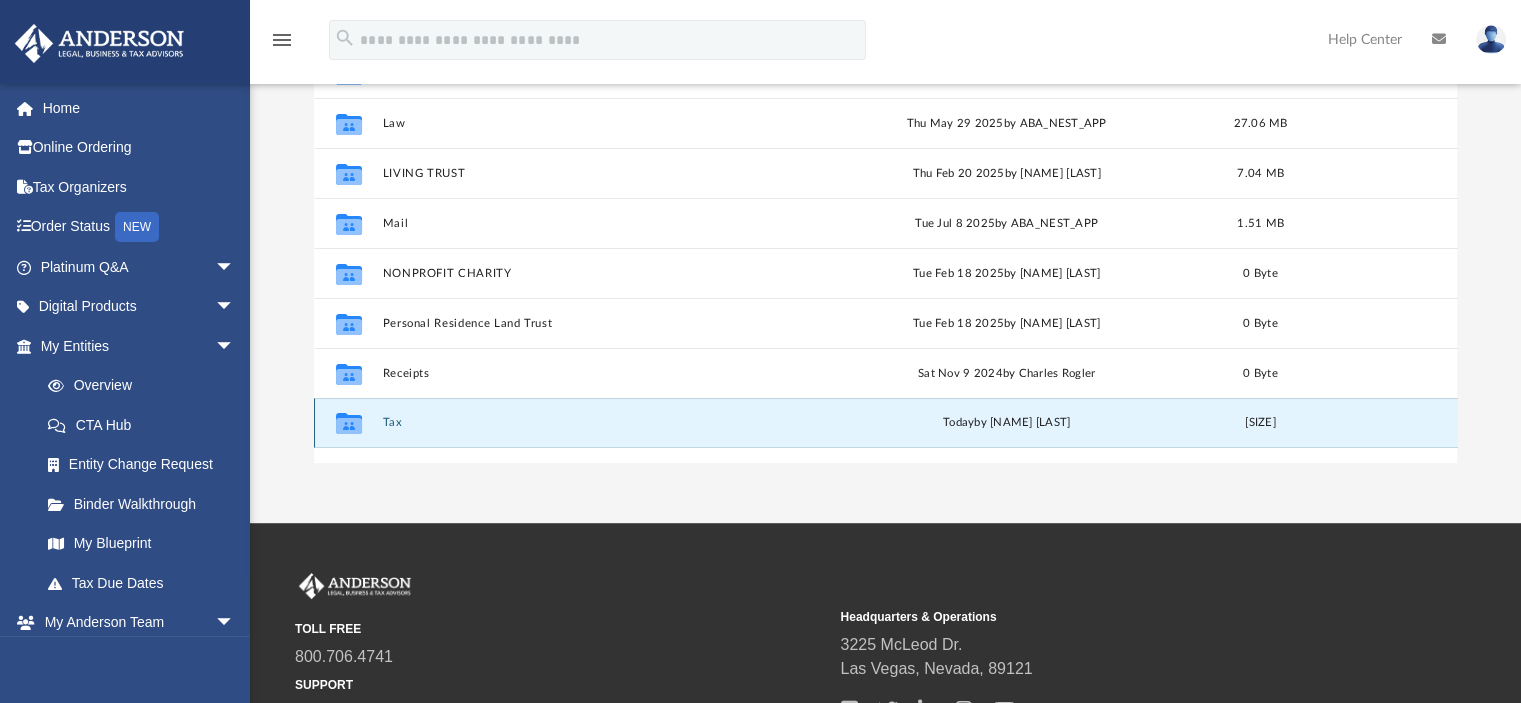click on "Tax" at bounding box center (587, 423) 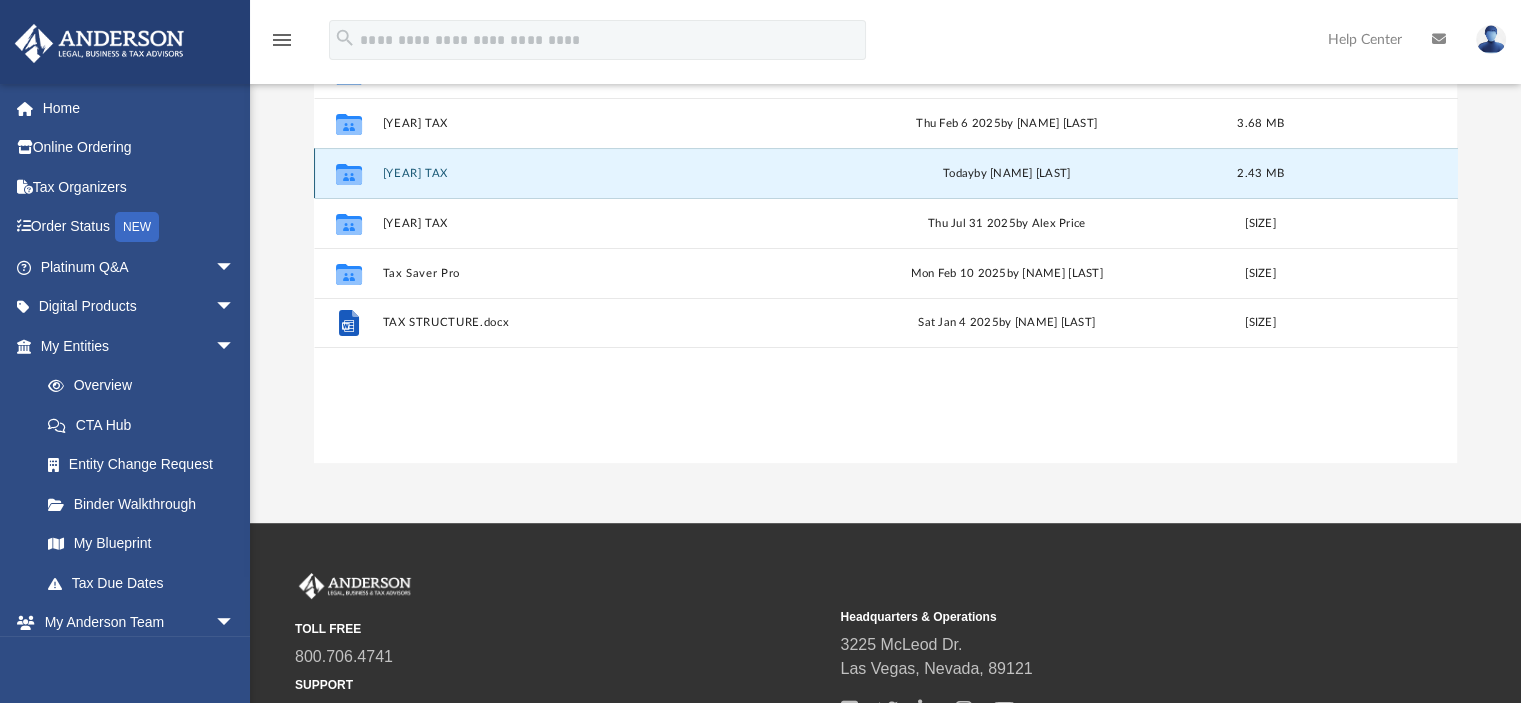 click on "[YEAR] TAX" at bounding box center [587, 173] 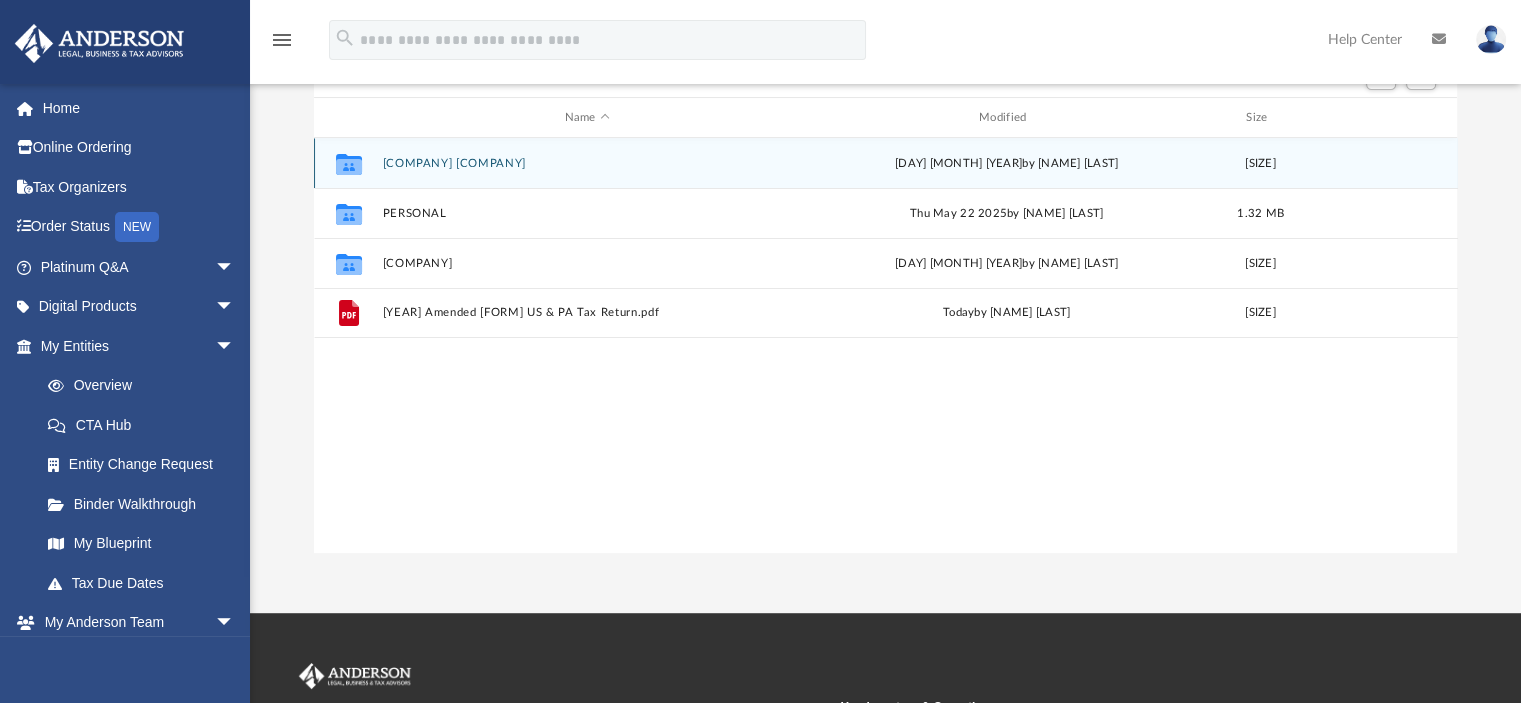 scroll, scrollTop: 100, scrollLeft: 0, axis: vertical 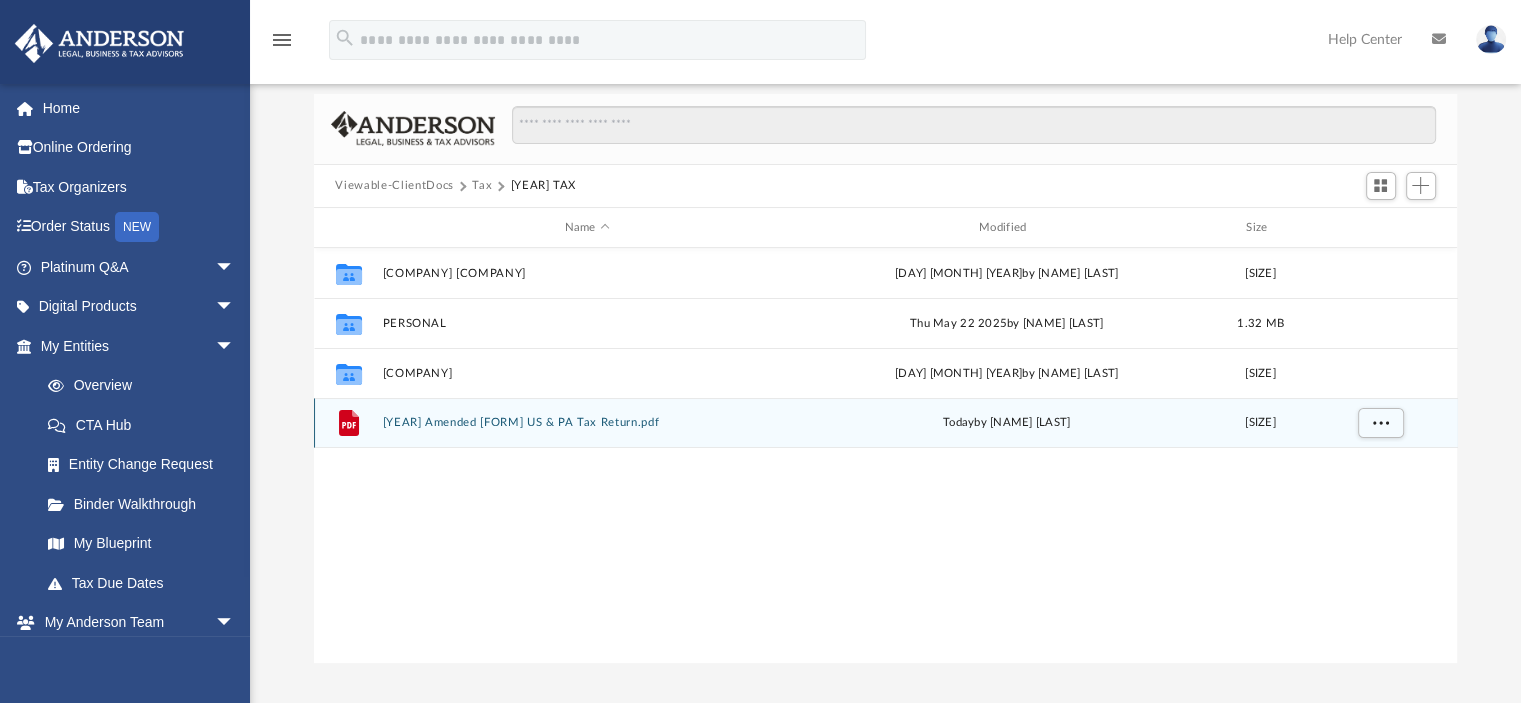 click on "[YEAR] Amended [FORM] US & PA Tax Return.pdf" at bounding box center (587, 423) 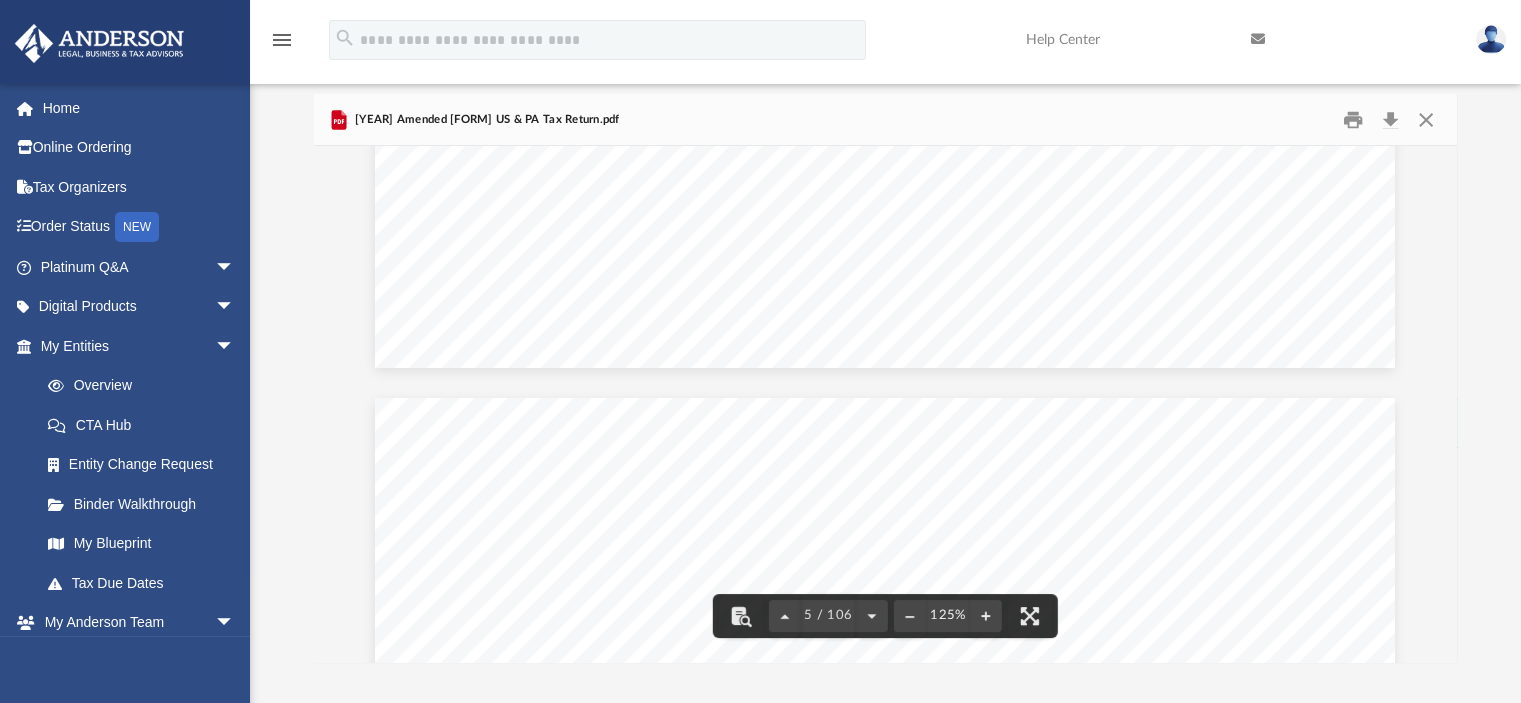 scroll, scrollTop: 5200, scrollLeft: 0, axis: vertical 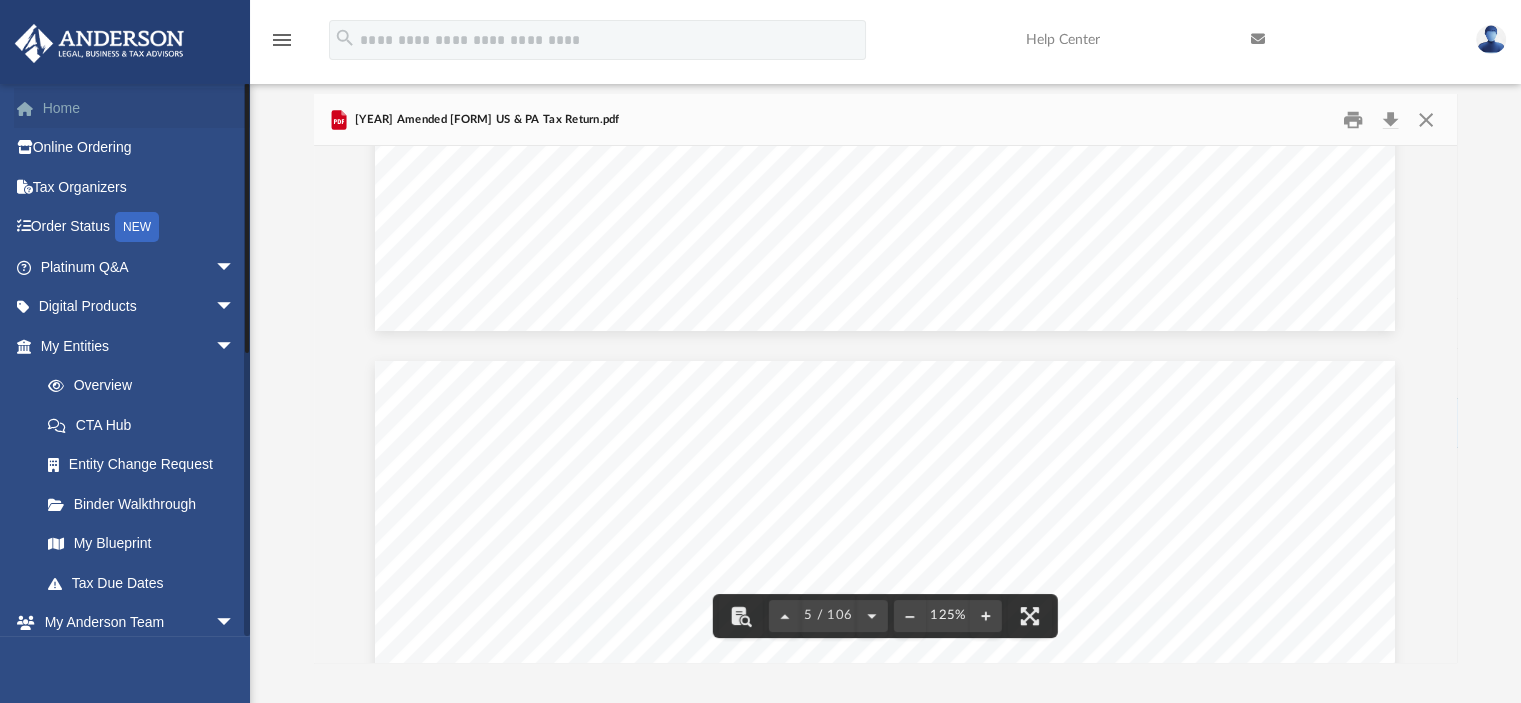 click on "Home" at bounding box center (139, 108) 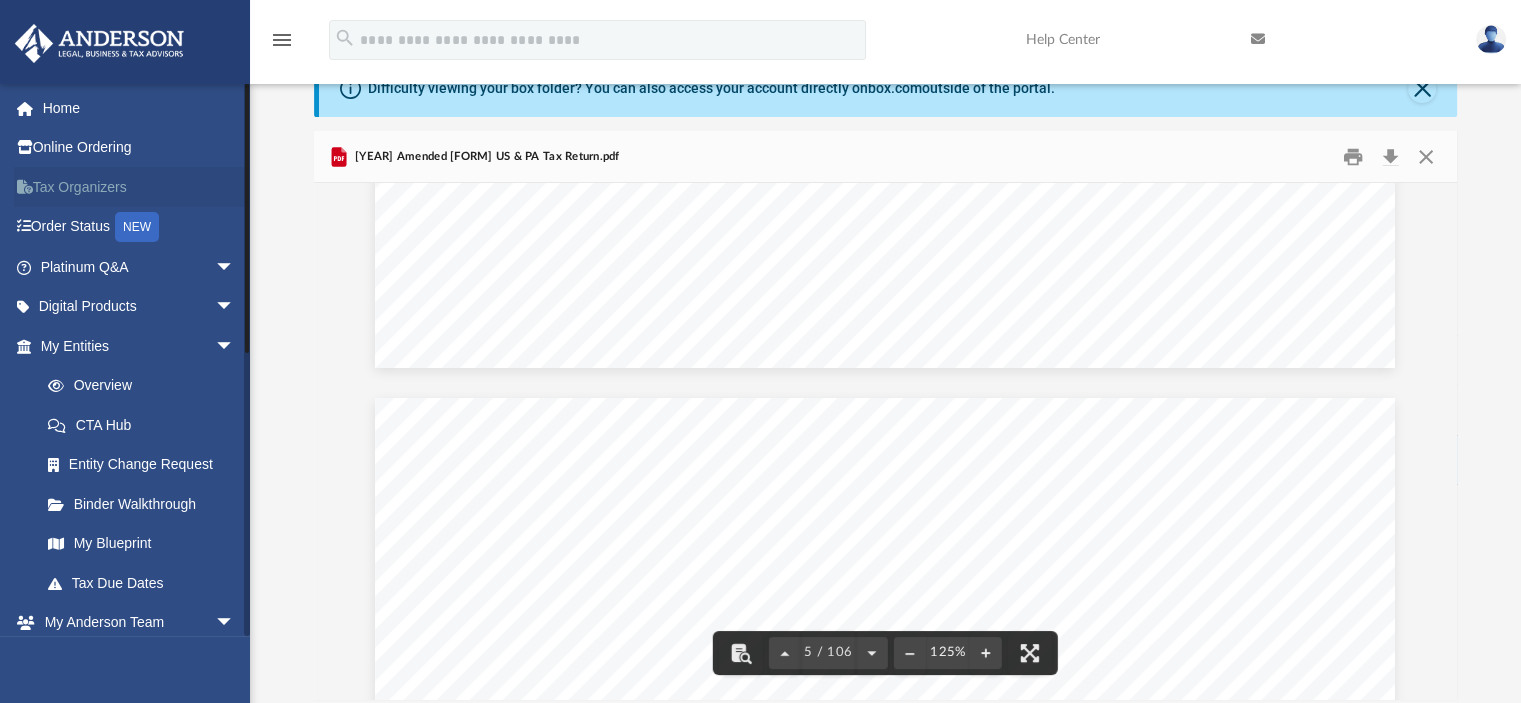 scroll, scrollTop: 0, scrollLeft: 0, axis: both 